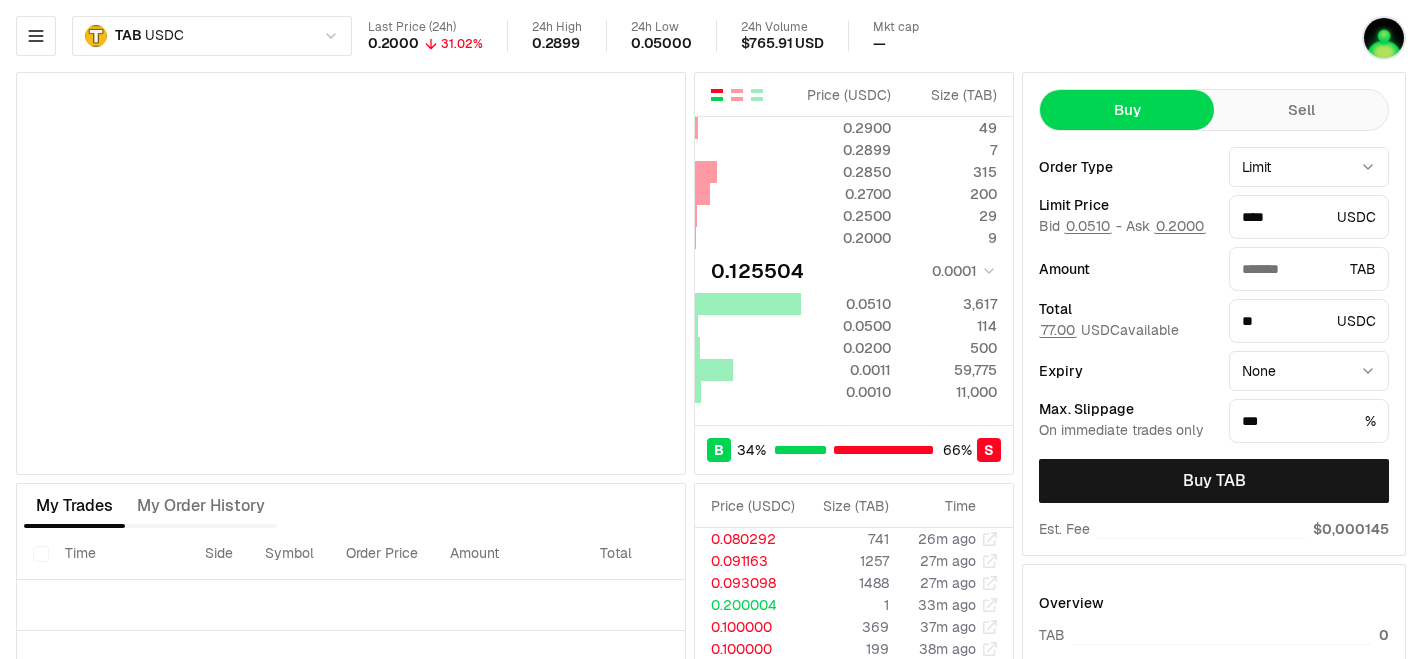 scroll, scrollTop: 0, scrollLeft: 0, axis: both 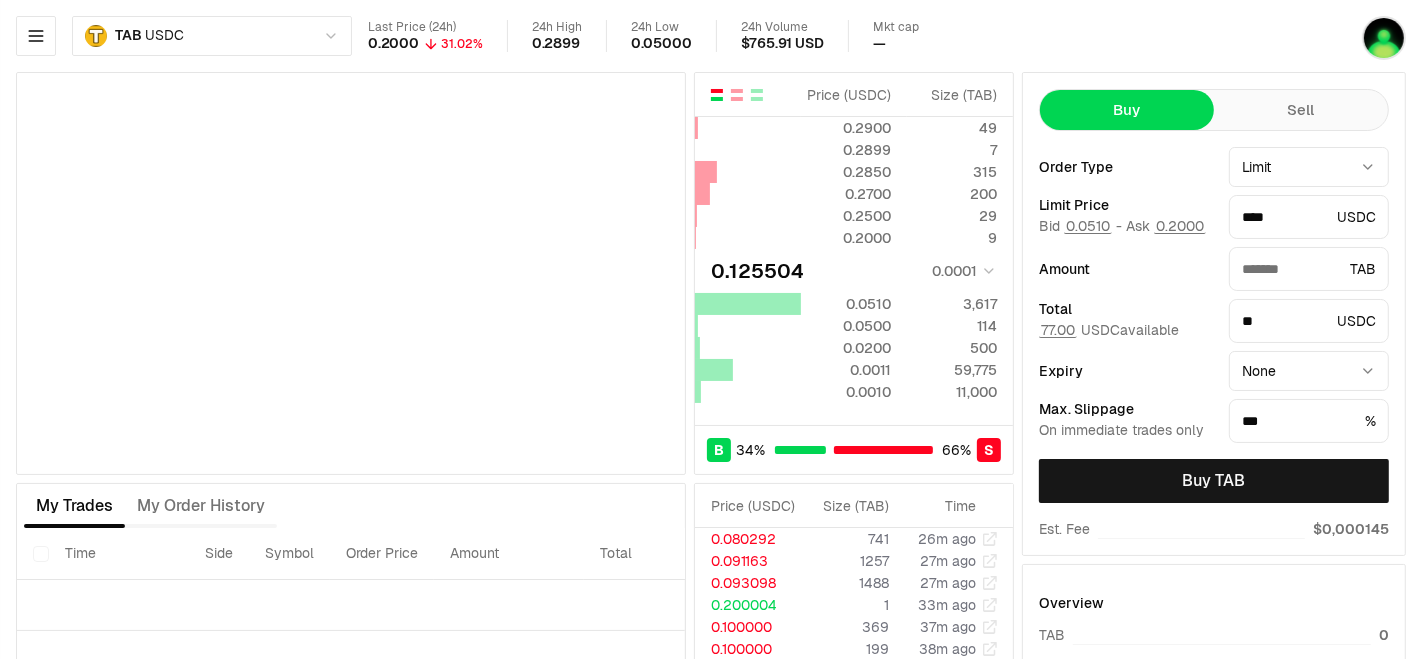 type on "*****" 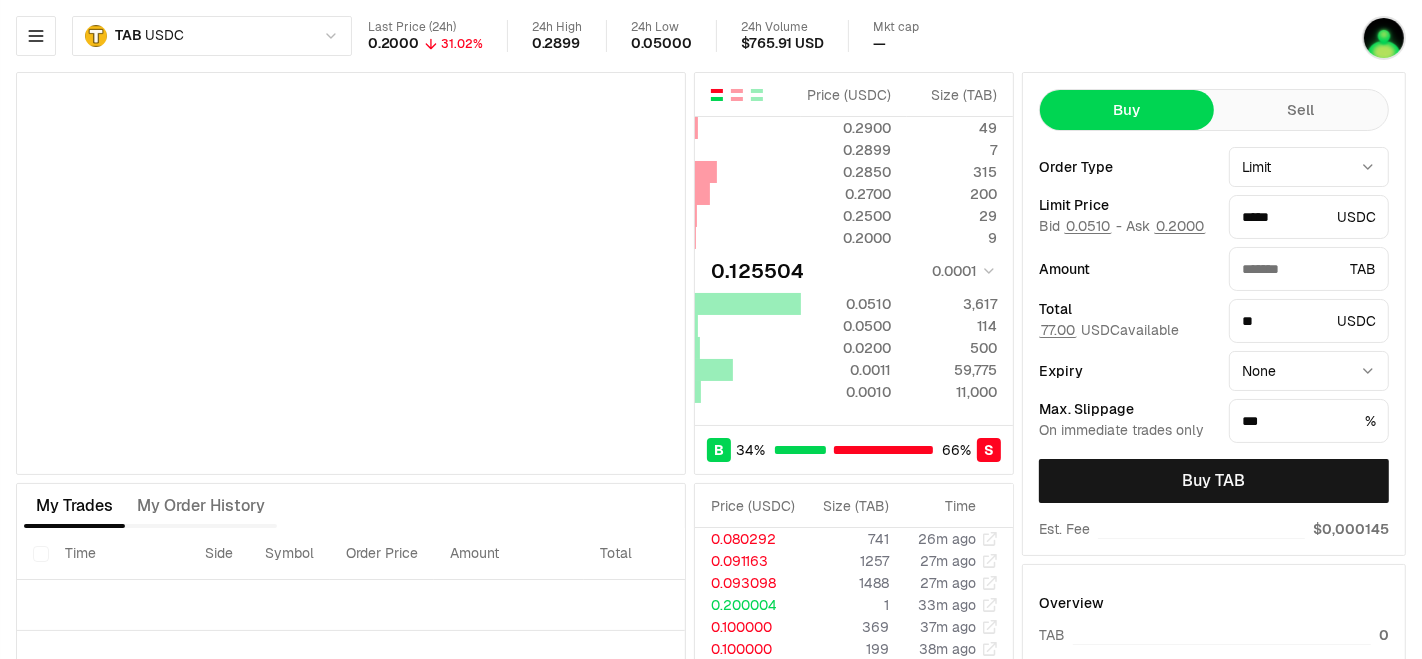 type on "*******" 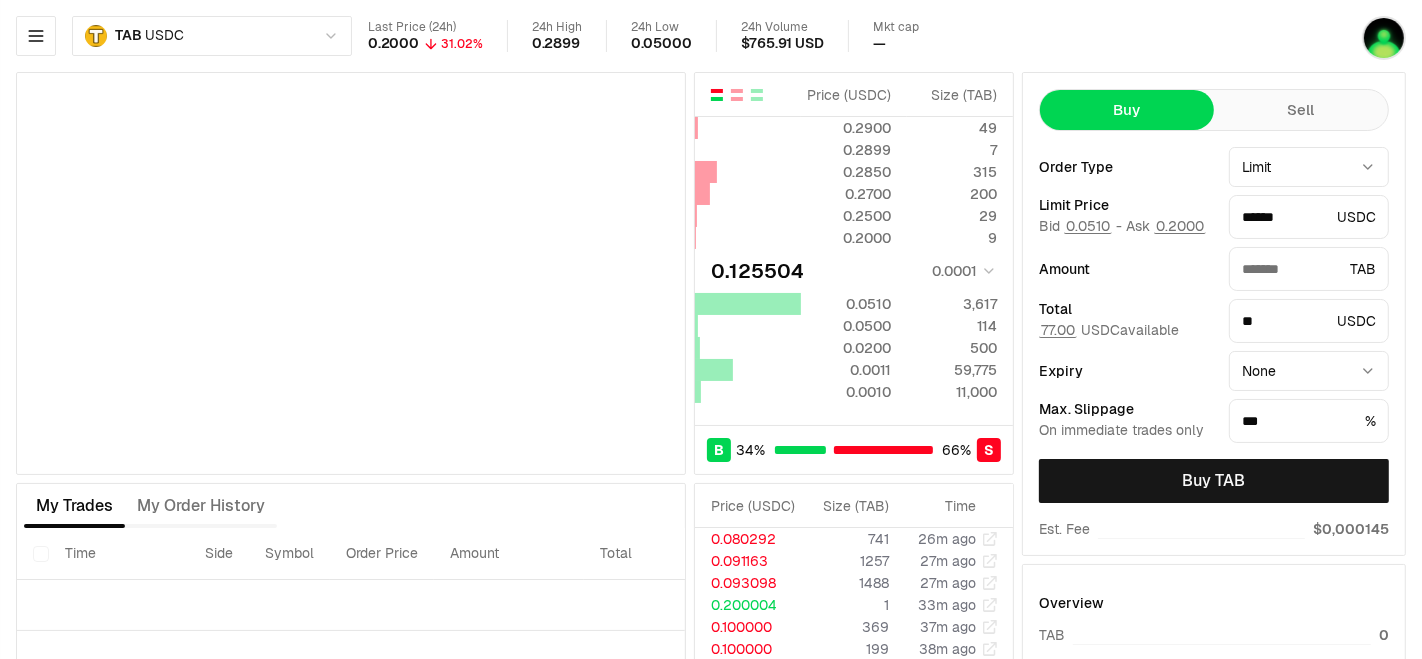 type on "*******" 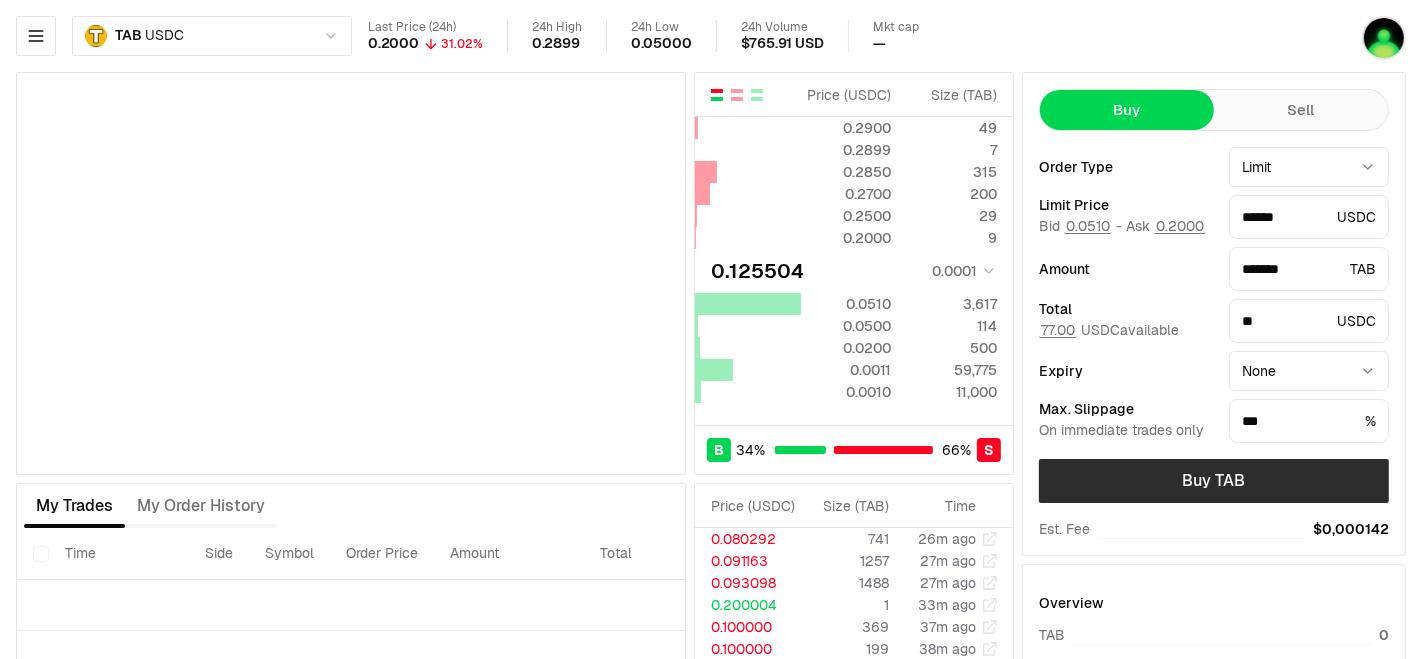 click on "Buy TAB" at bounding box center (1214, 481) 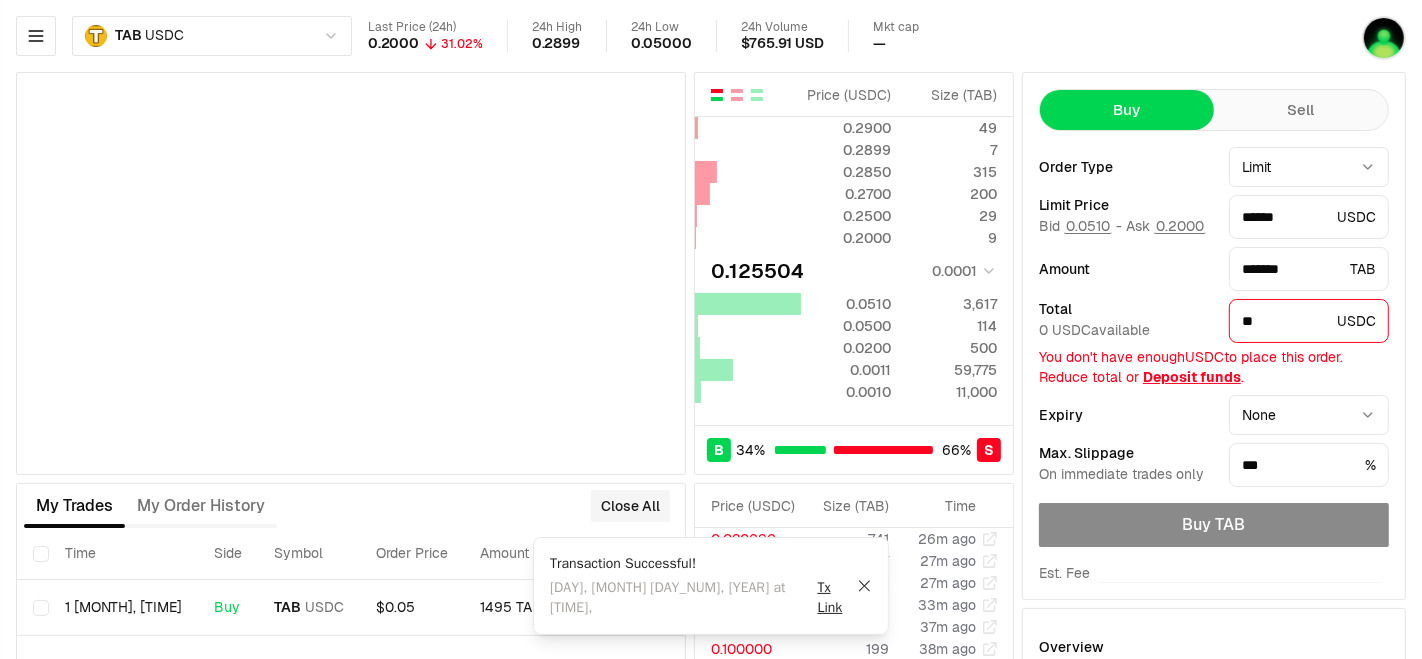 type on "********" 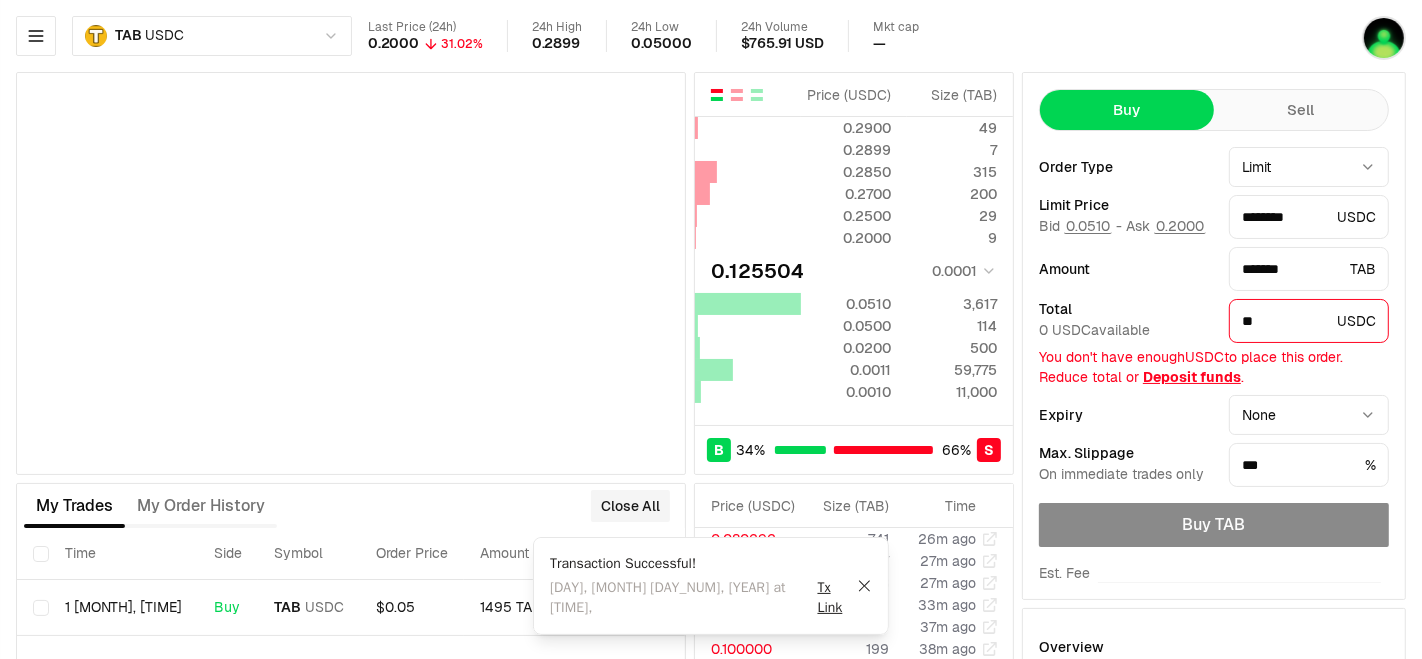type on "*******" 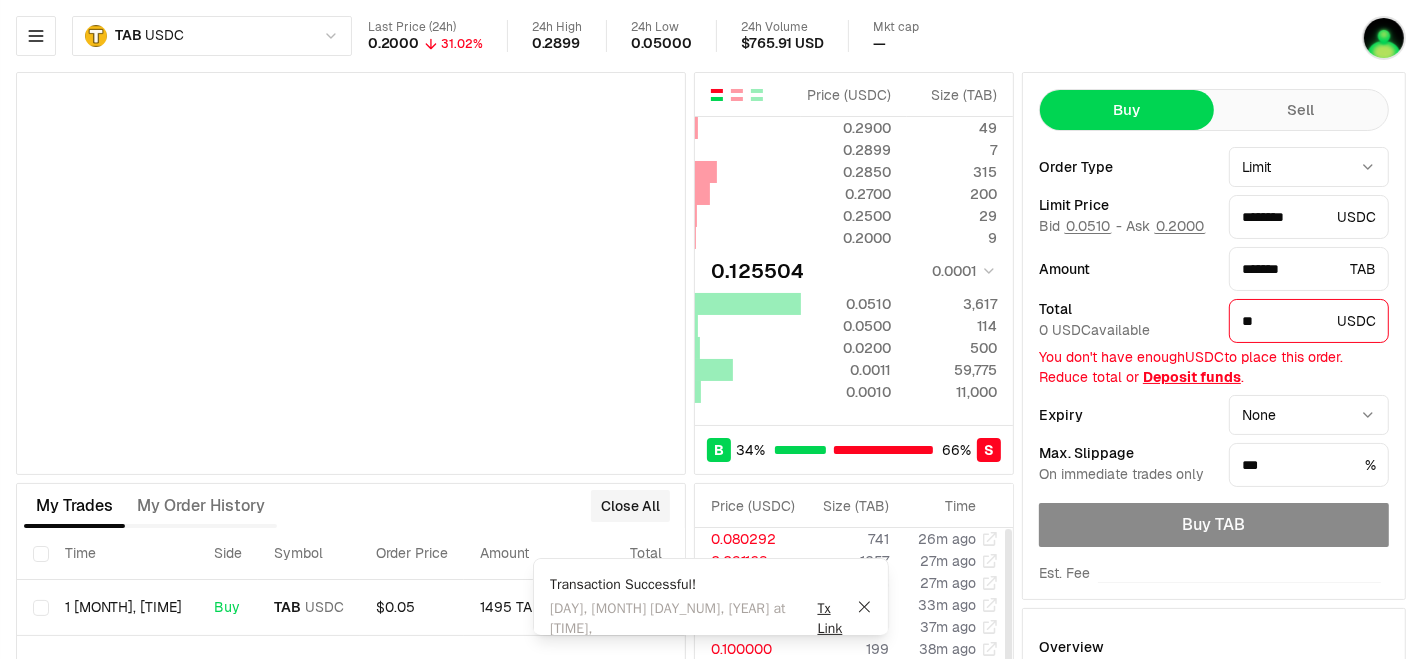 type on "********" 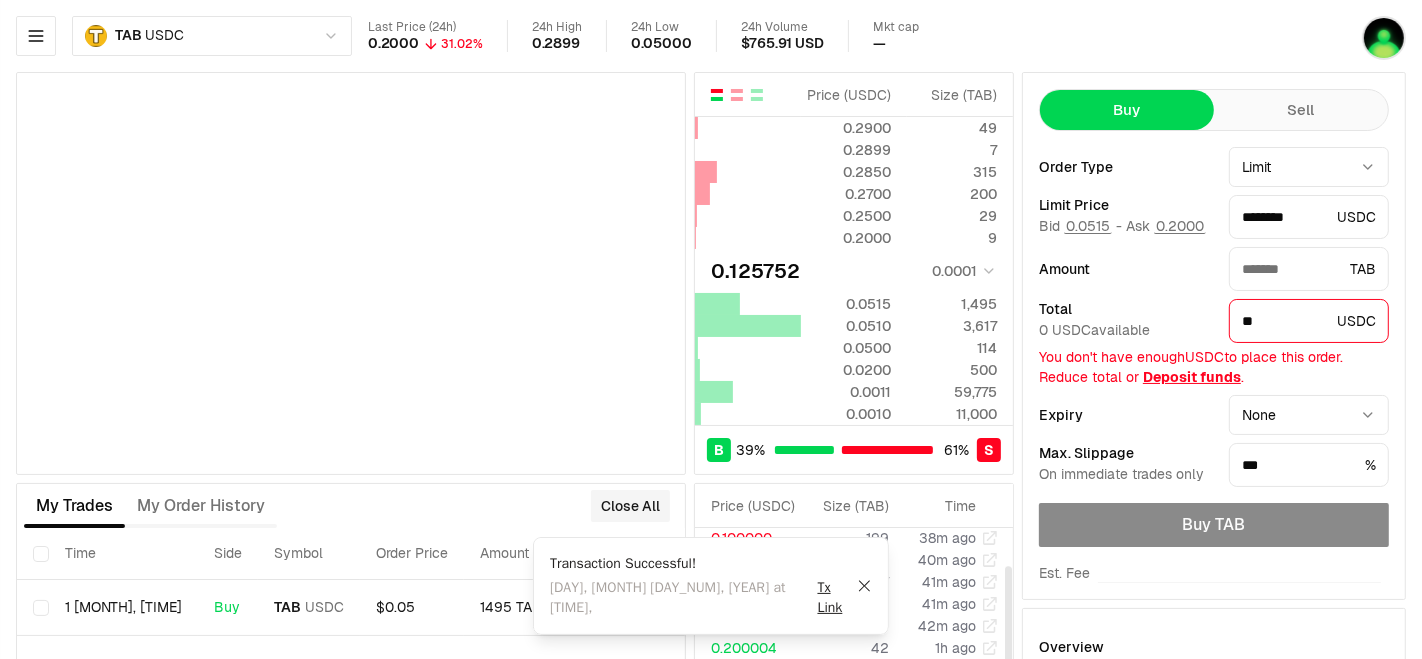 type on "*******" 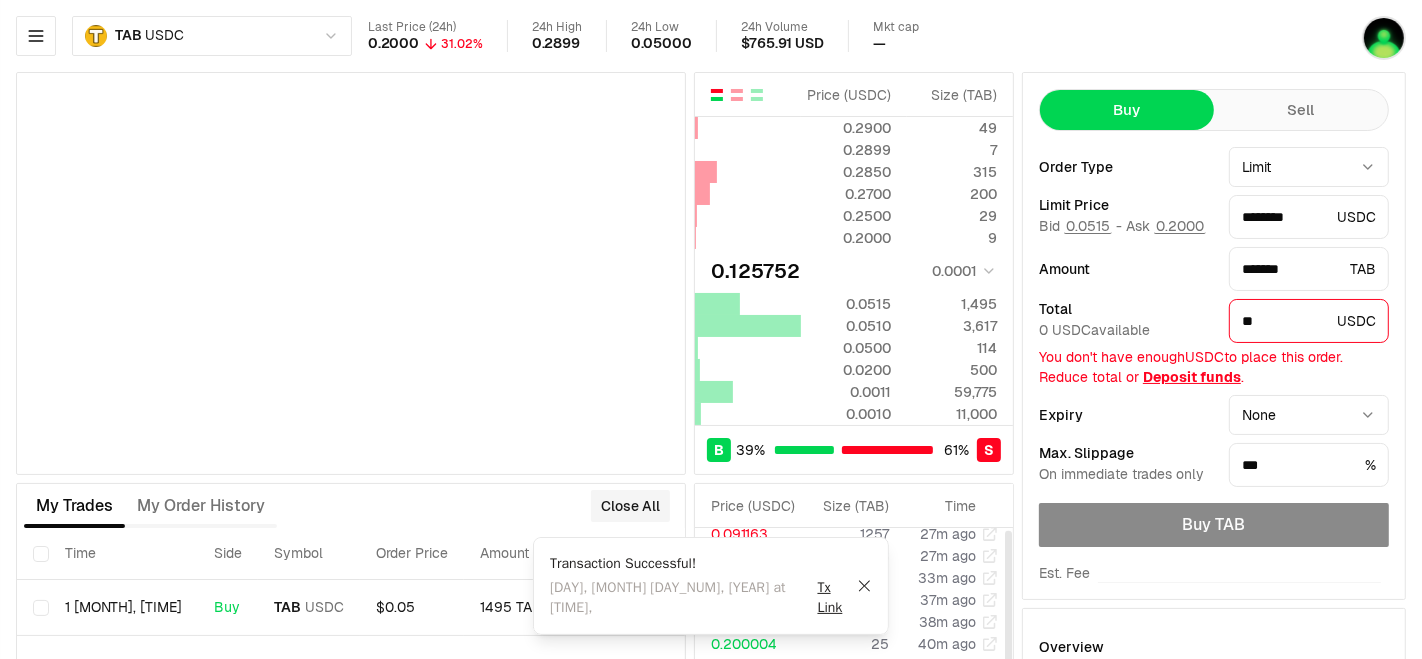 scroll, scrollTop: 0, scrollLeft: 0, axis: both 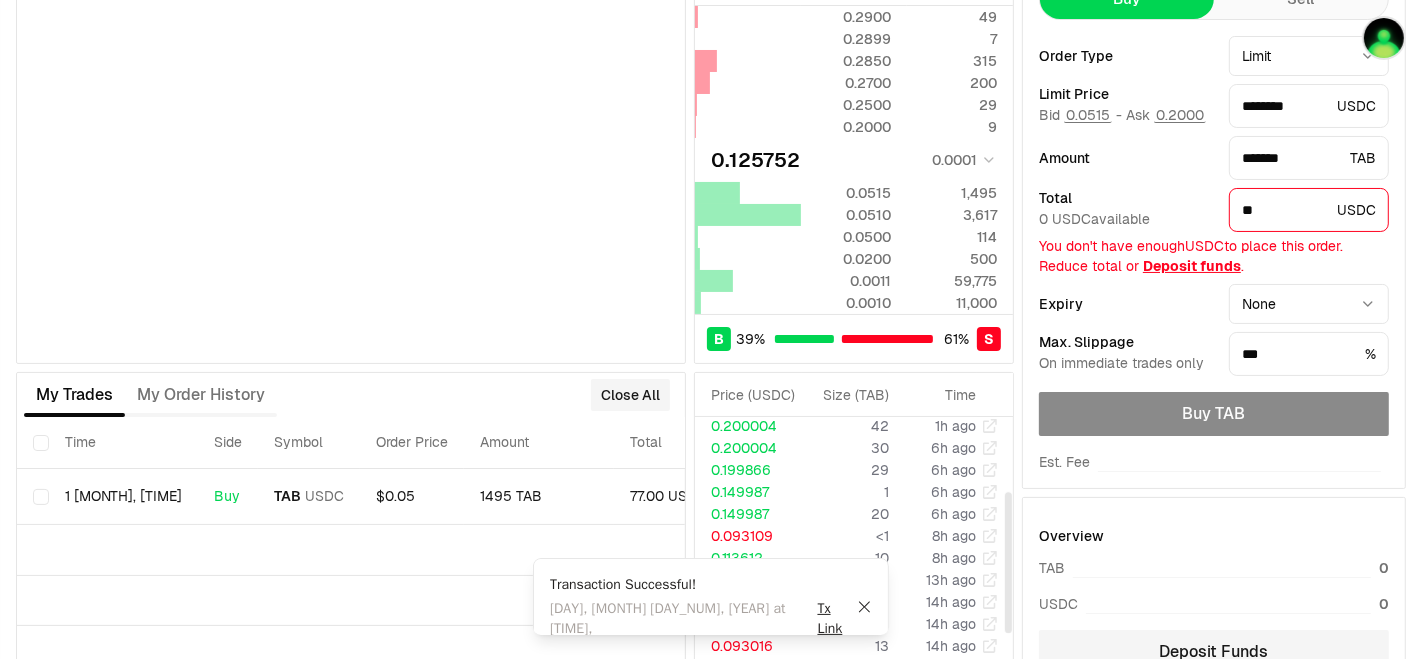 click 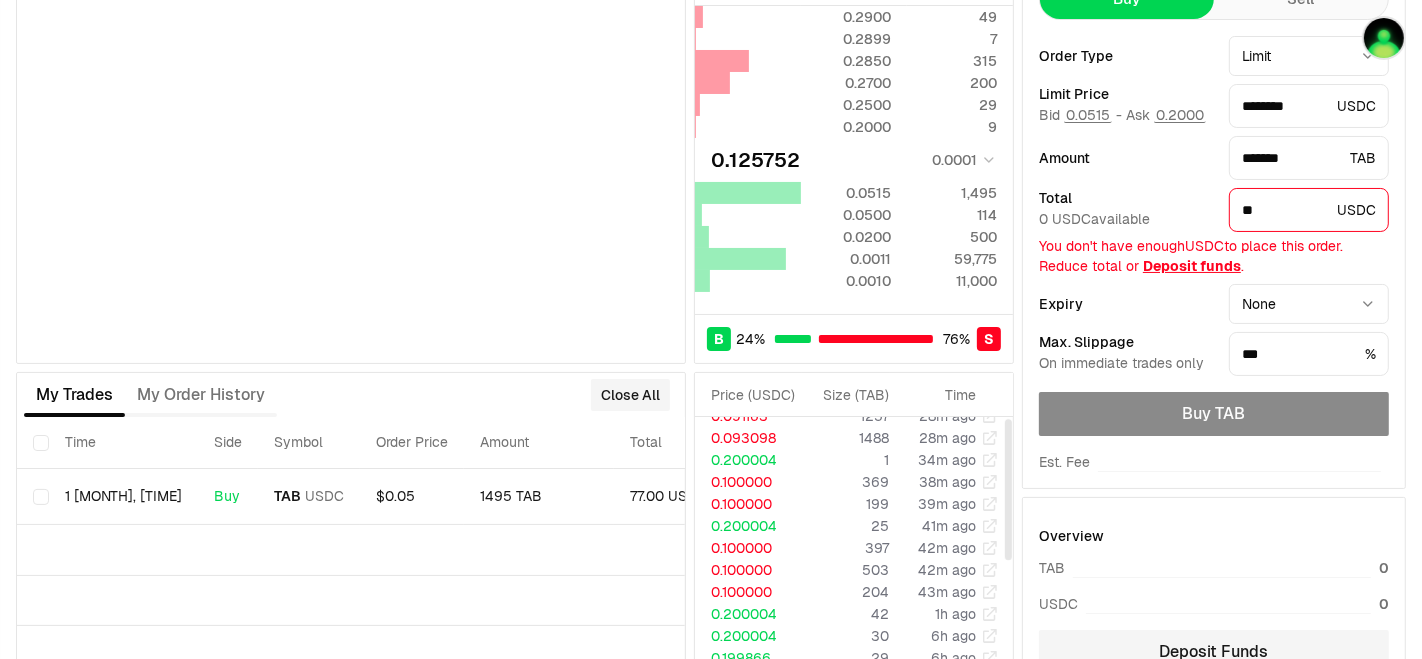 scroll, scrollTop: 0, scrollLeft: 0, axis: both 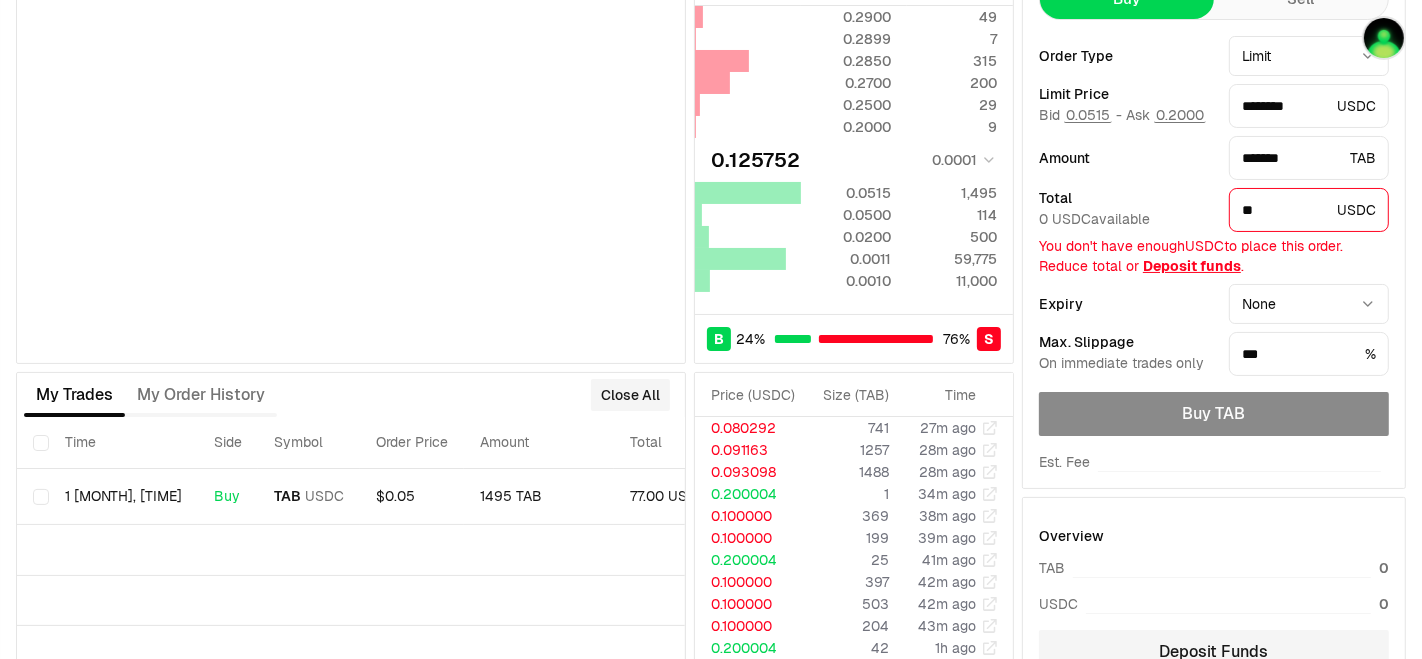 type on "********" 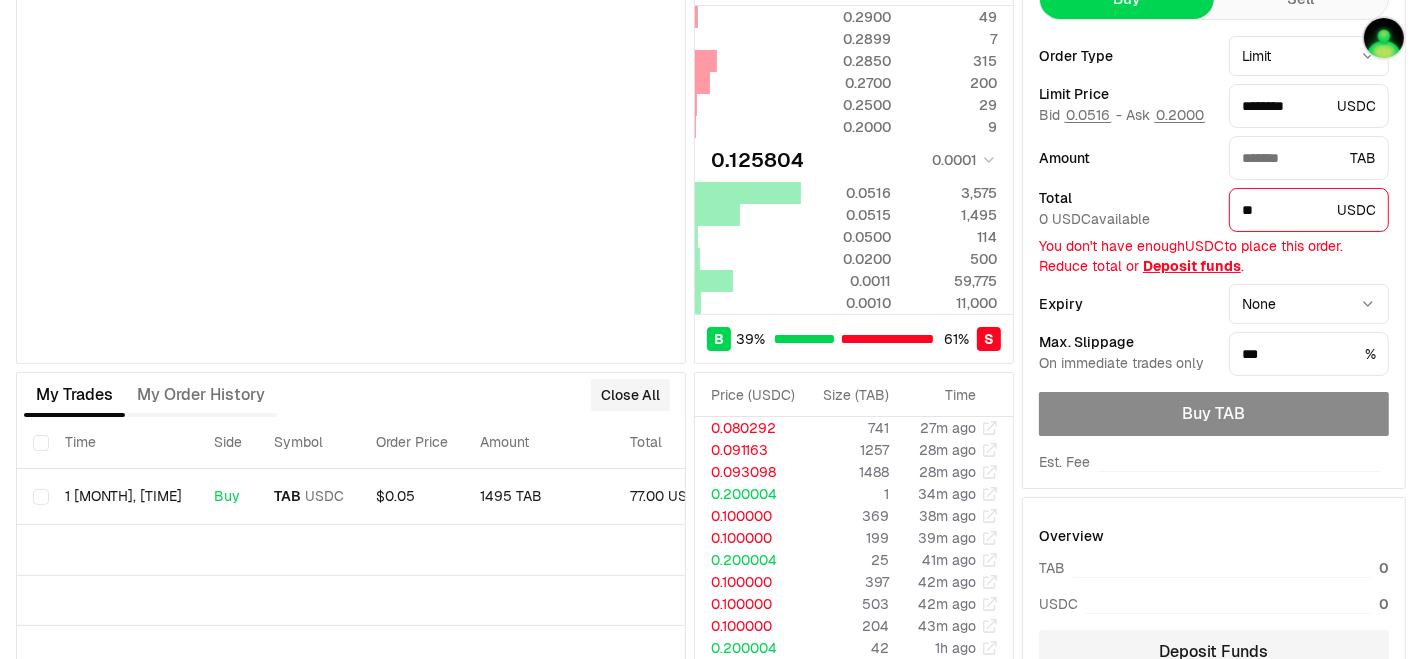 type on "*******" 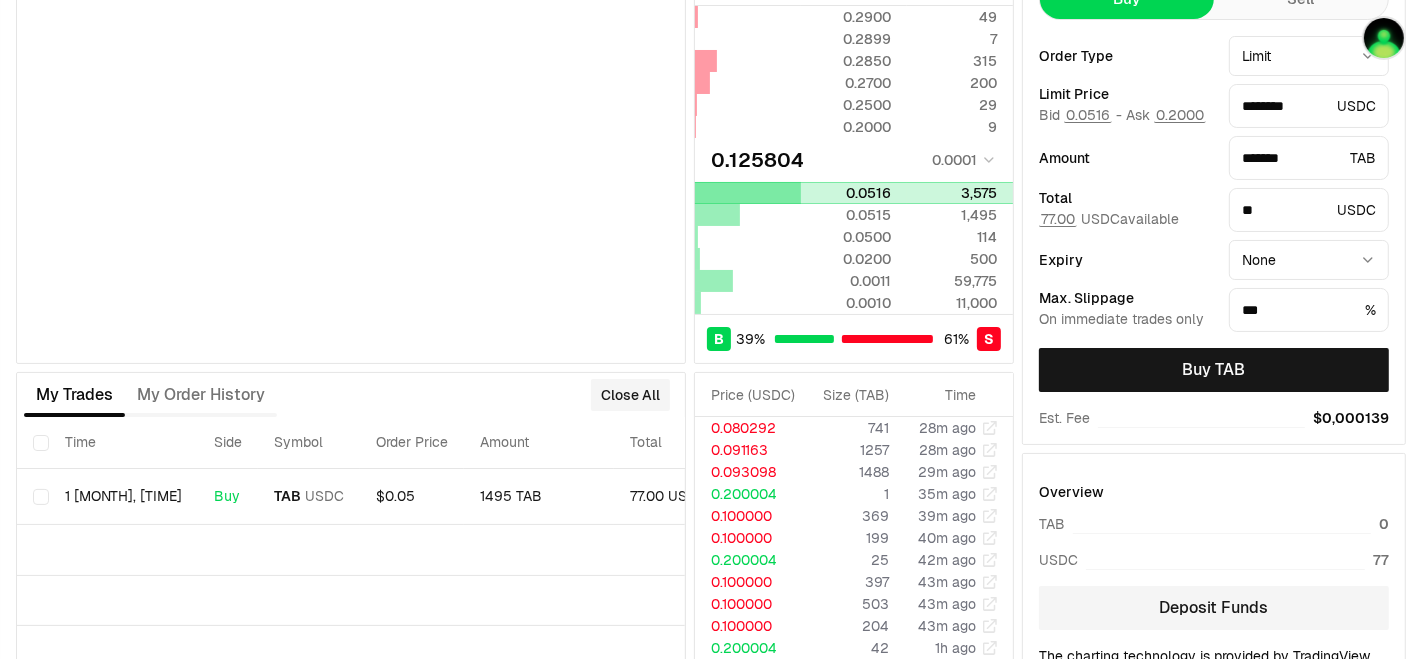 click at bounding box center [854, 193] 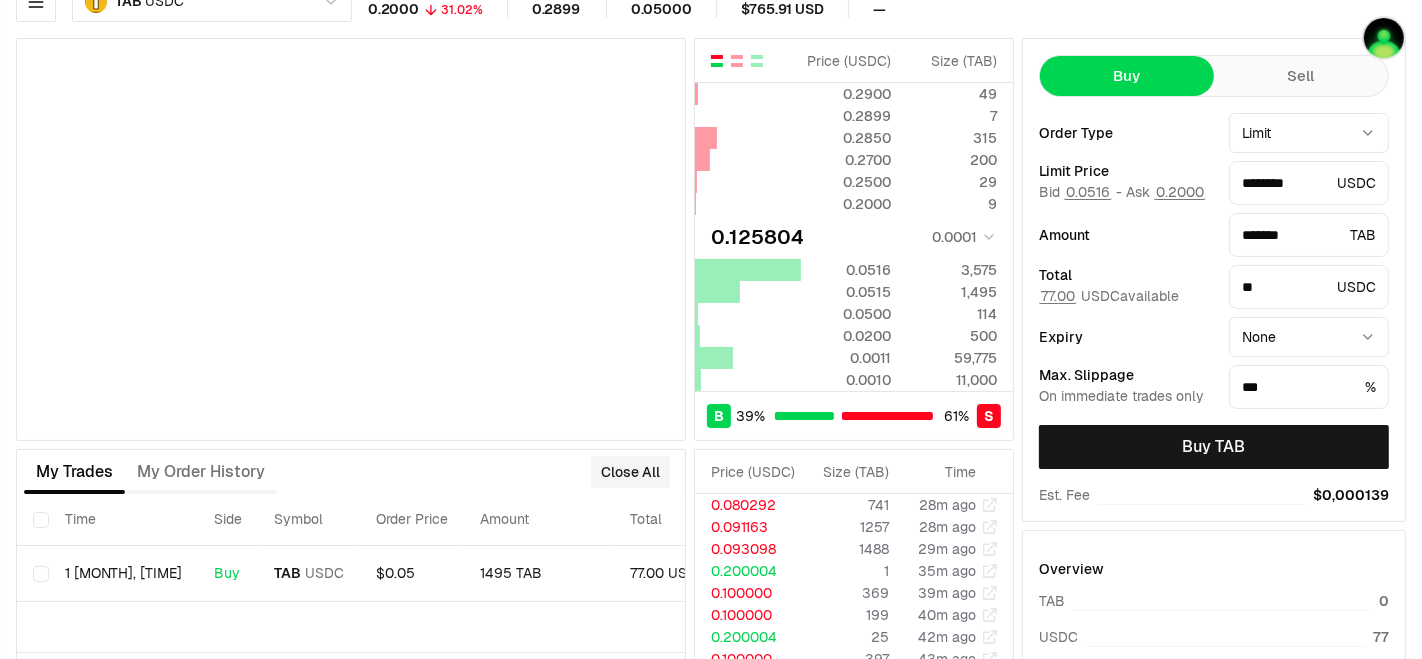 scroll, scrollTop: 0, scrollLeft: 0, axis: both 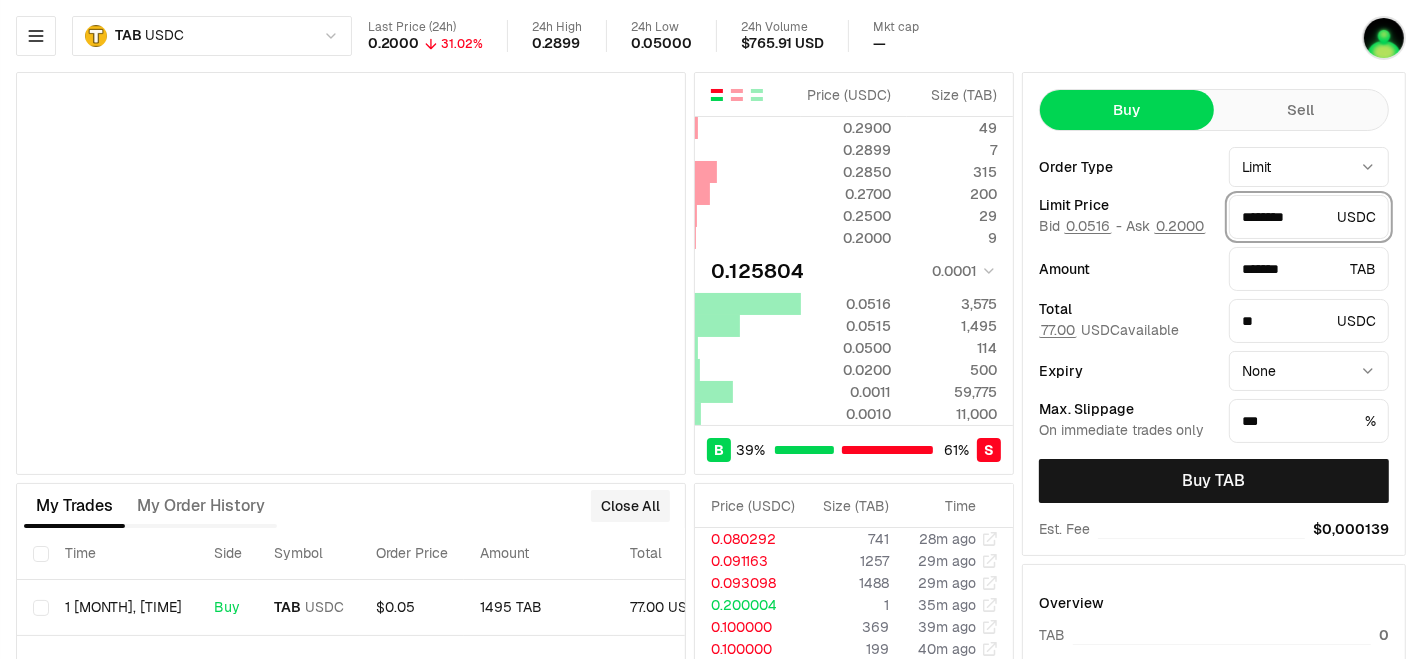 drag, startPoint x: 1280, startPoint y: 219, endPoint x: 1331, endPoint y: 207, distance: 52.392746 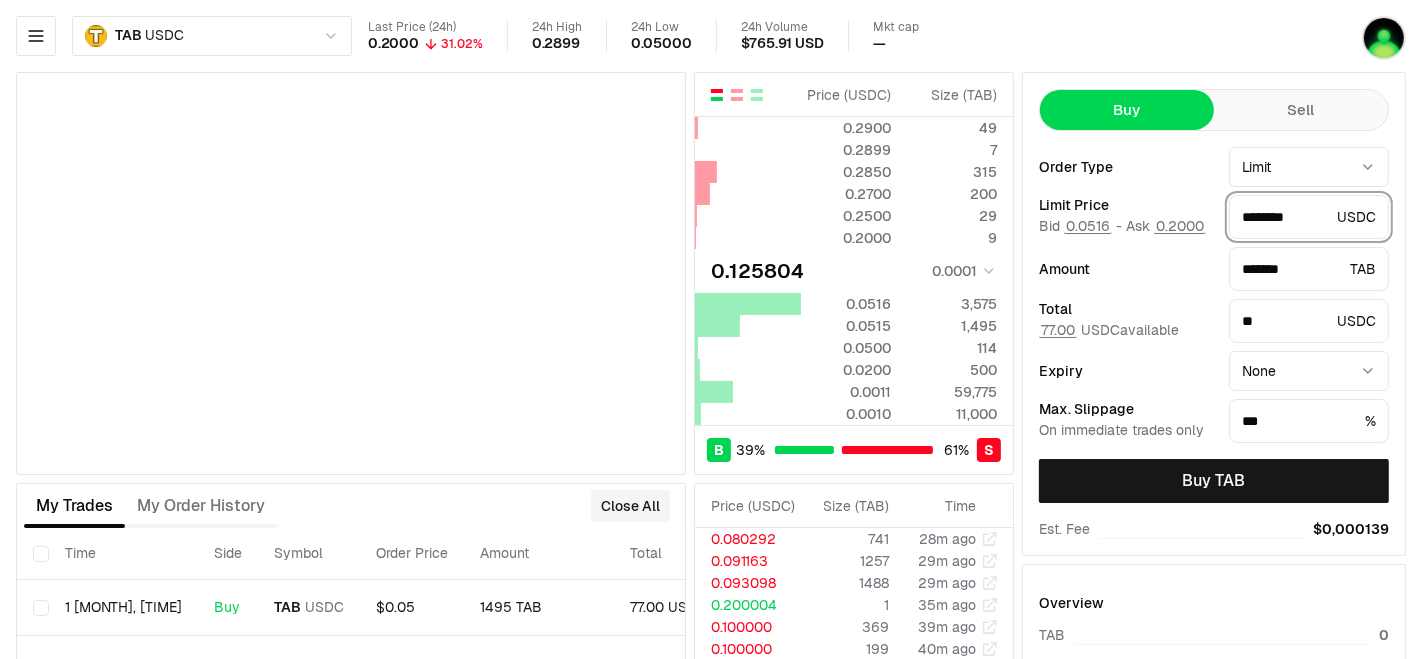 click on "********" at bounding box center [1285, 217] 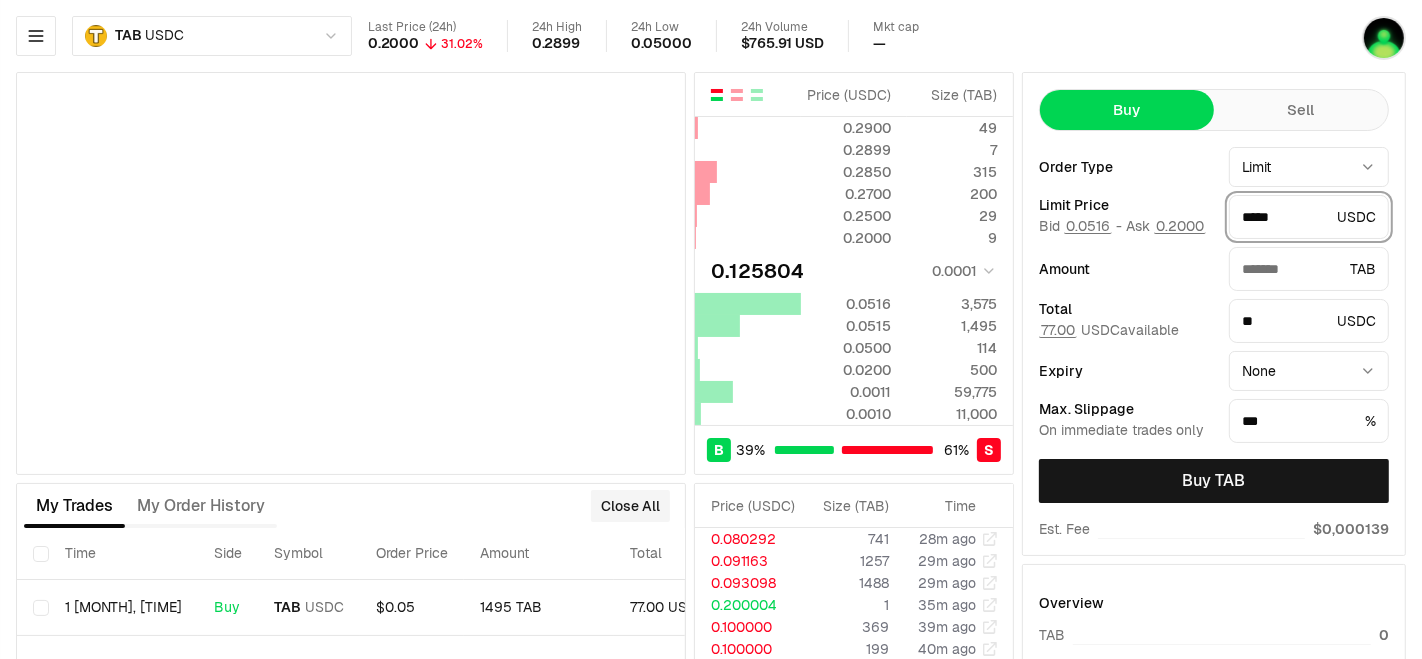 type on "*******" 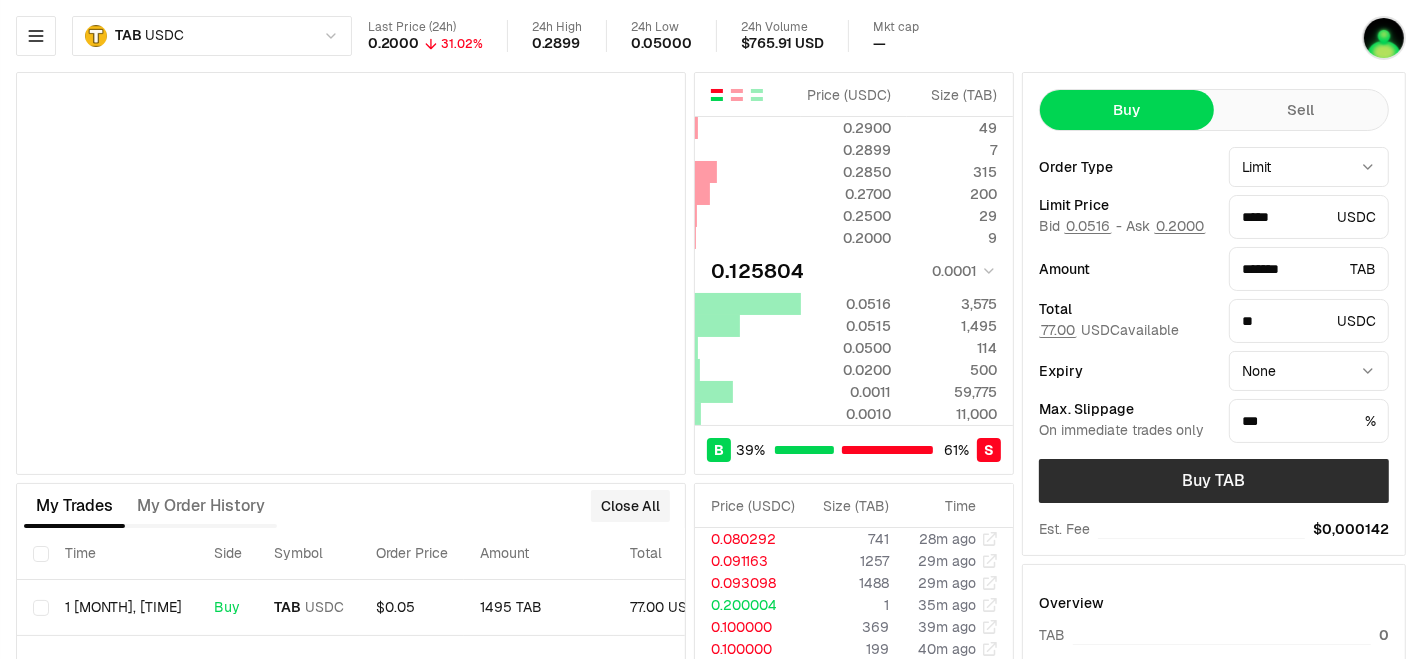 click on "Buy TAB" at bounding box center (1214, 481) 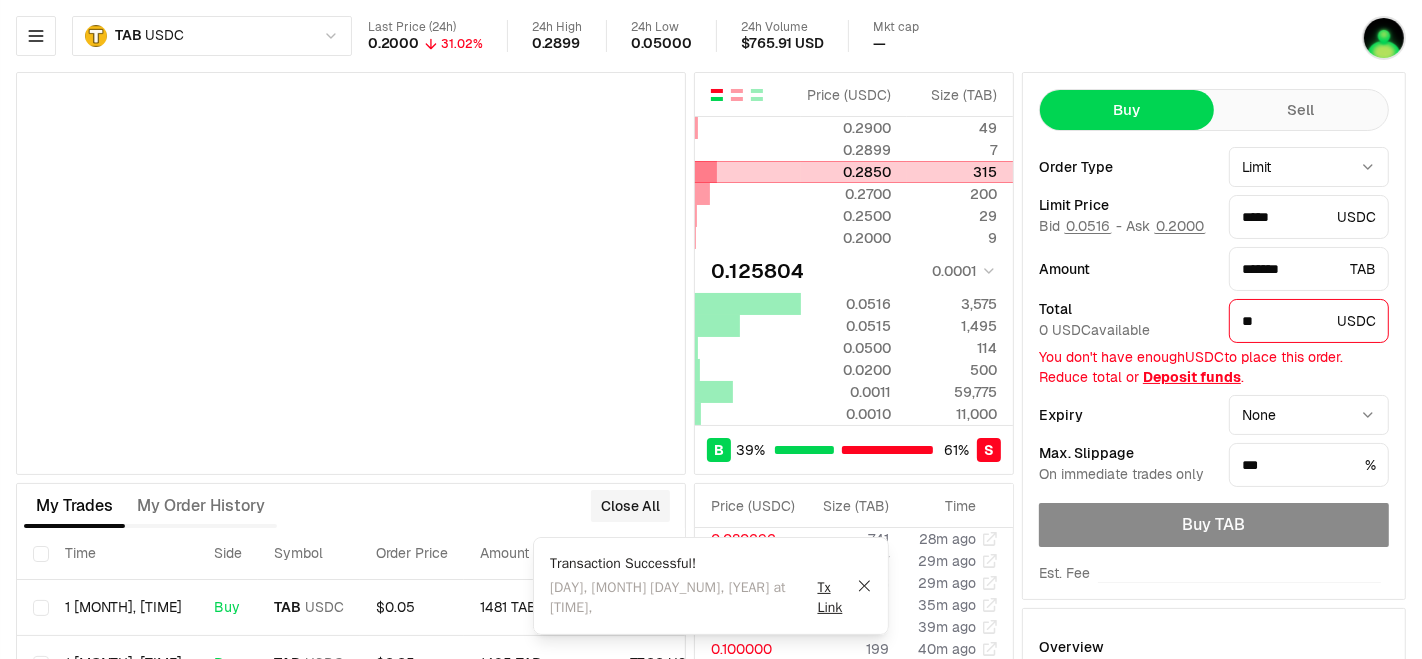 type on "********" 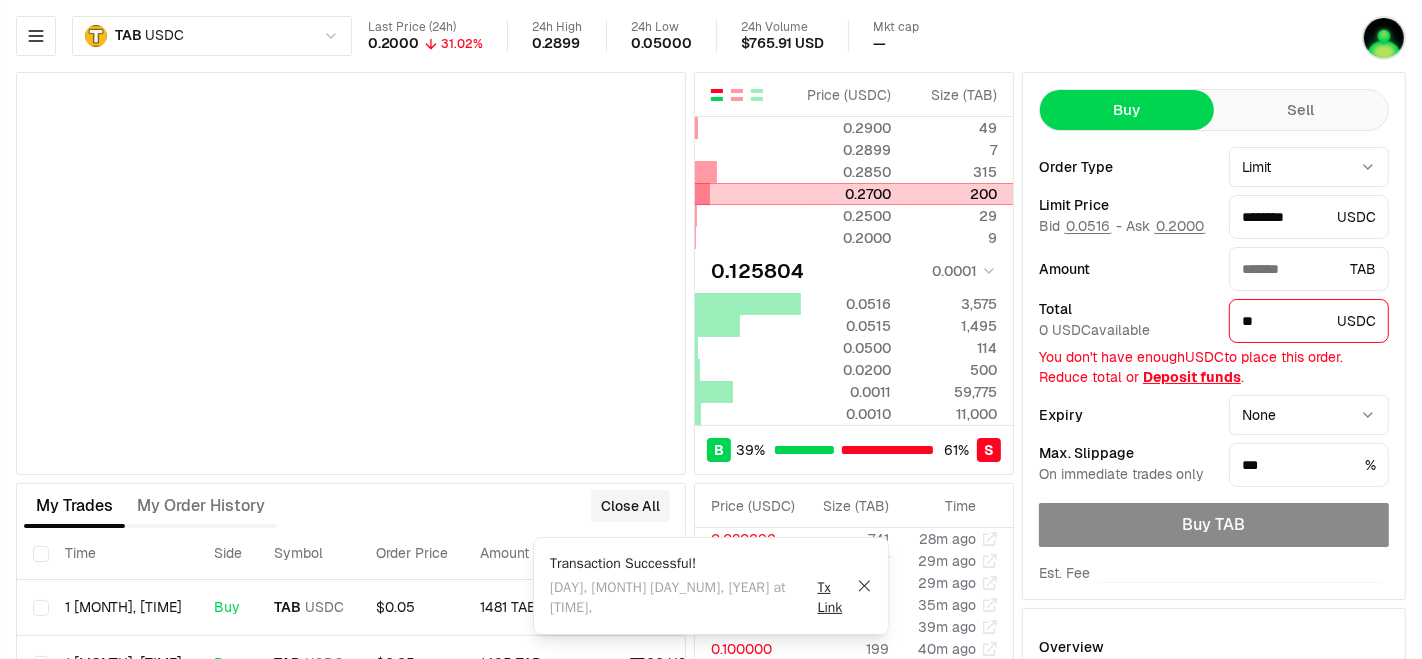 type on "*****" 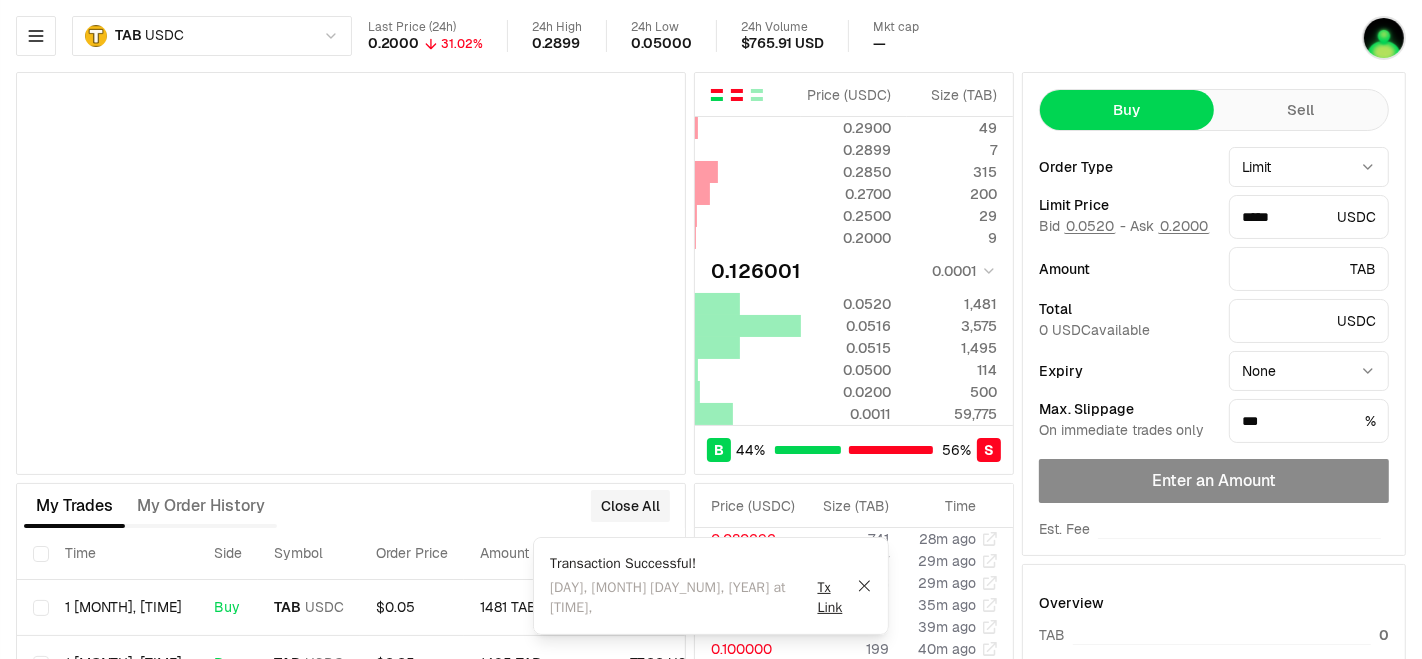 click at bounding box center (737, 95) 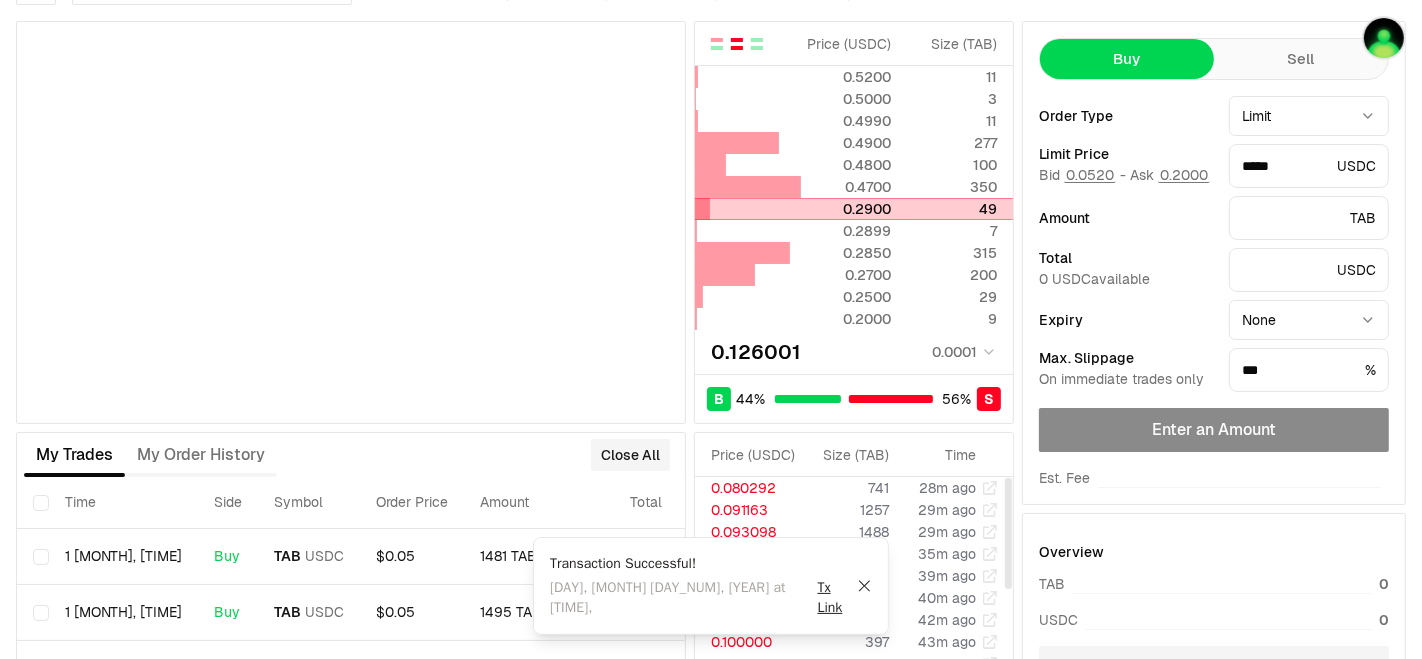 scroll, scrollTop: 0, scrollLeft: 0, axis: both 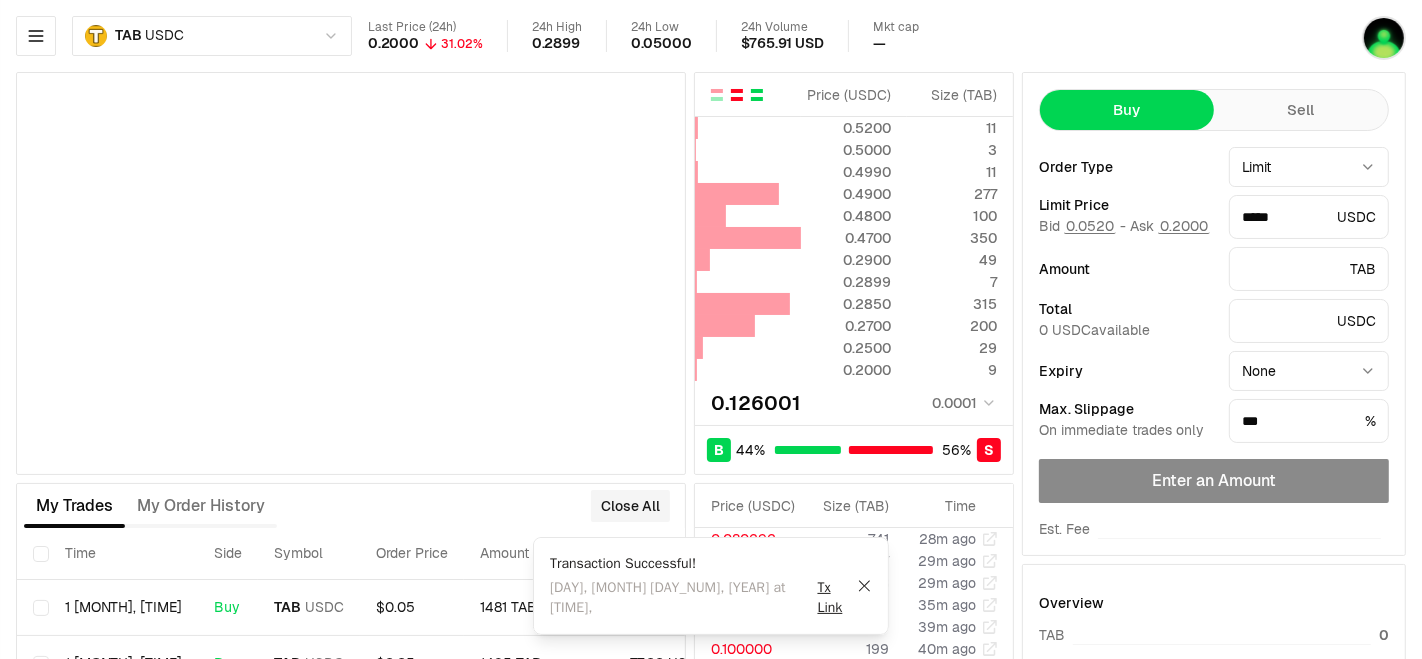 click at bounding box center [757, 99] 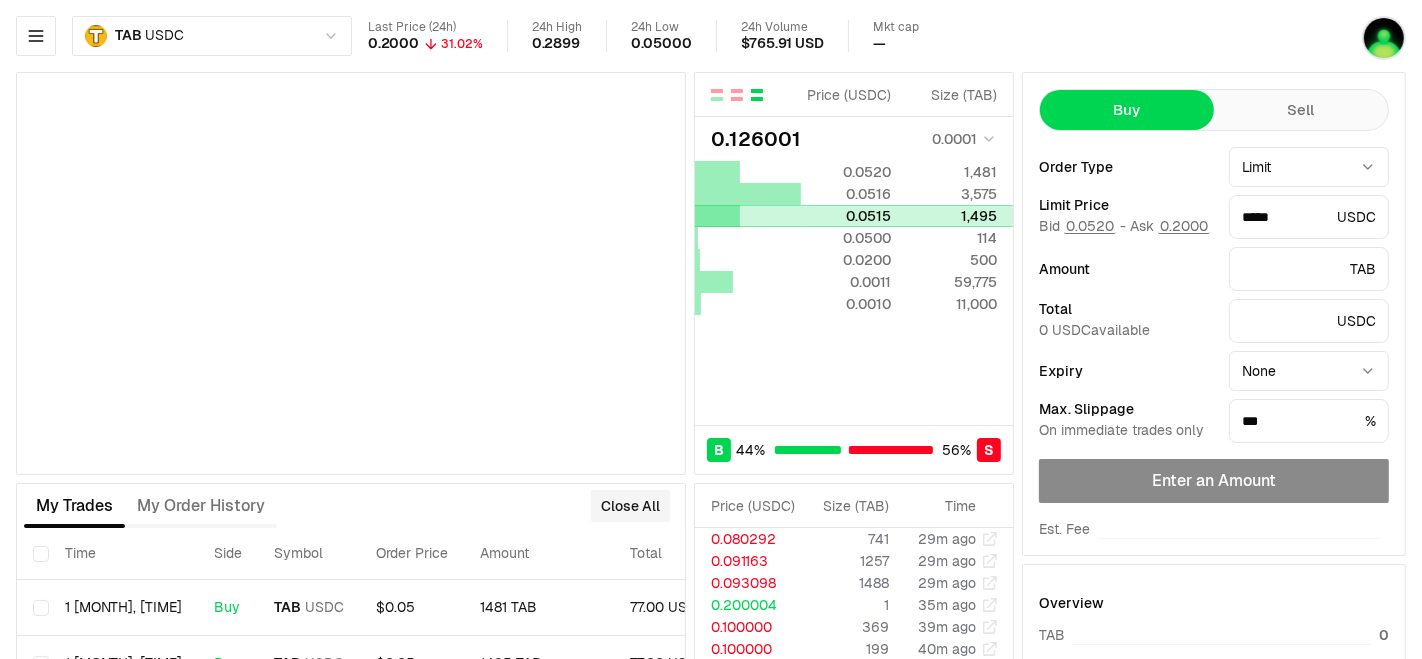 click at bounding box center [748, 216] 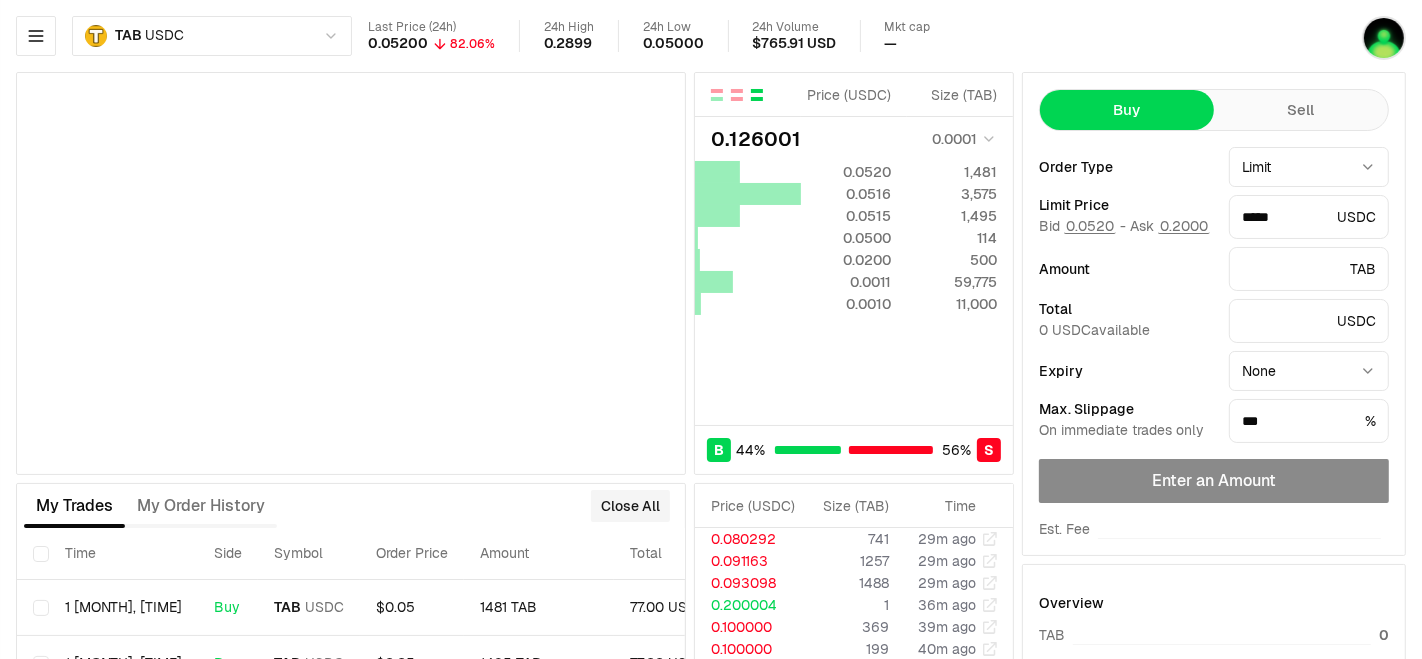 click at bounding box center [737, 95] 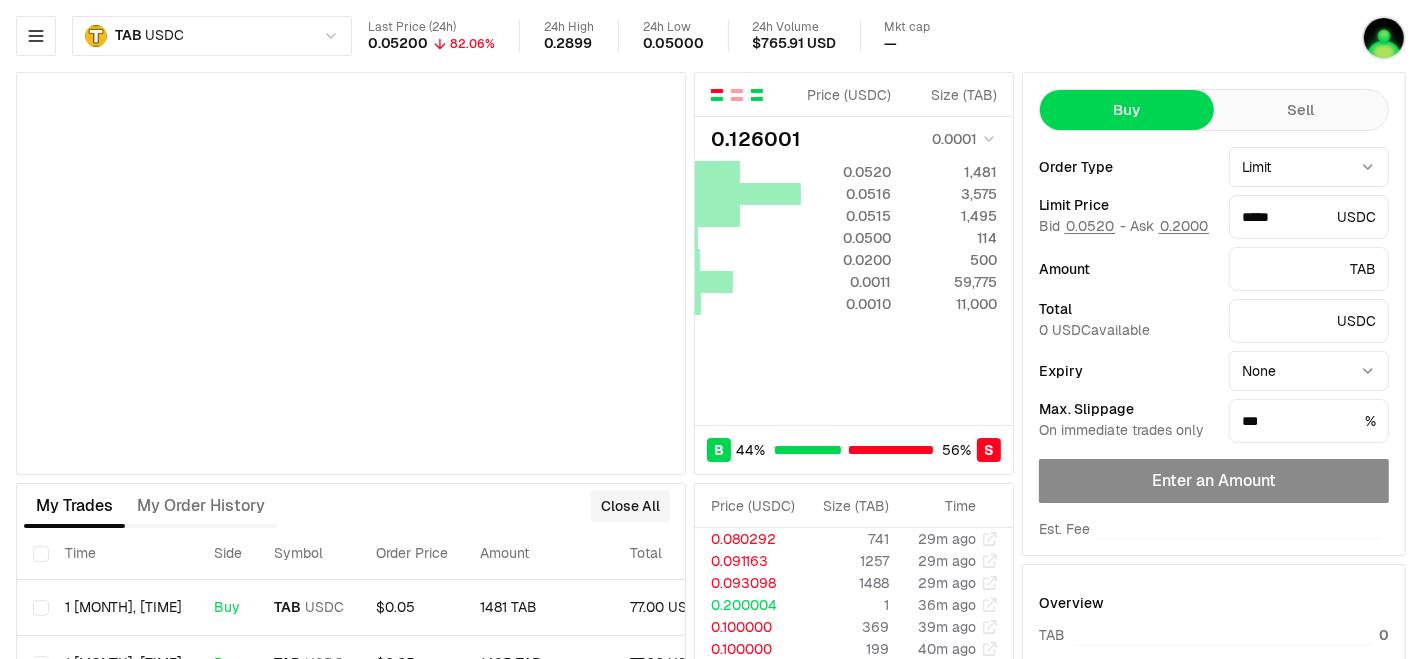 click at bounding box center (717, 95) 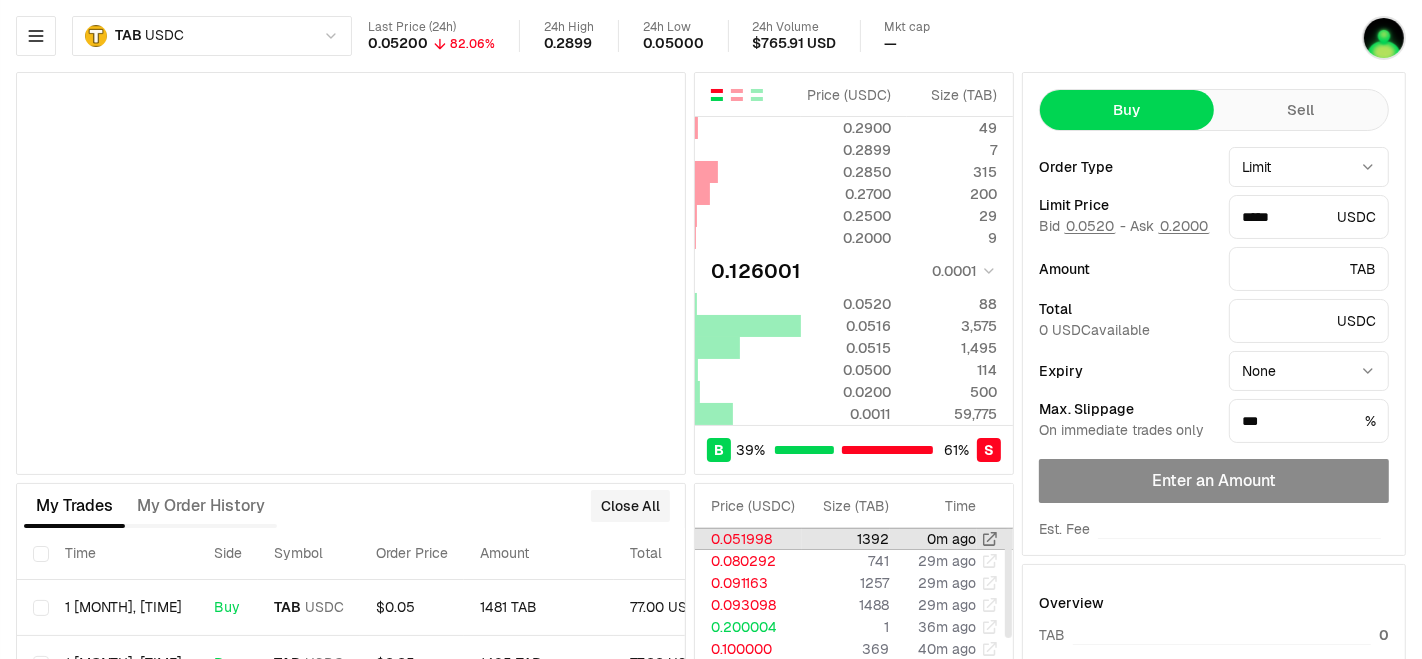 click 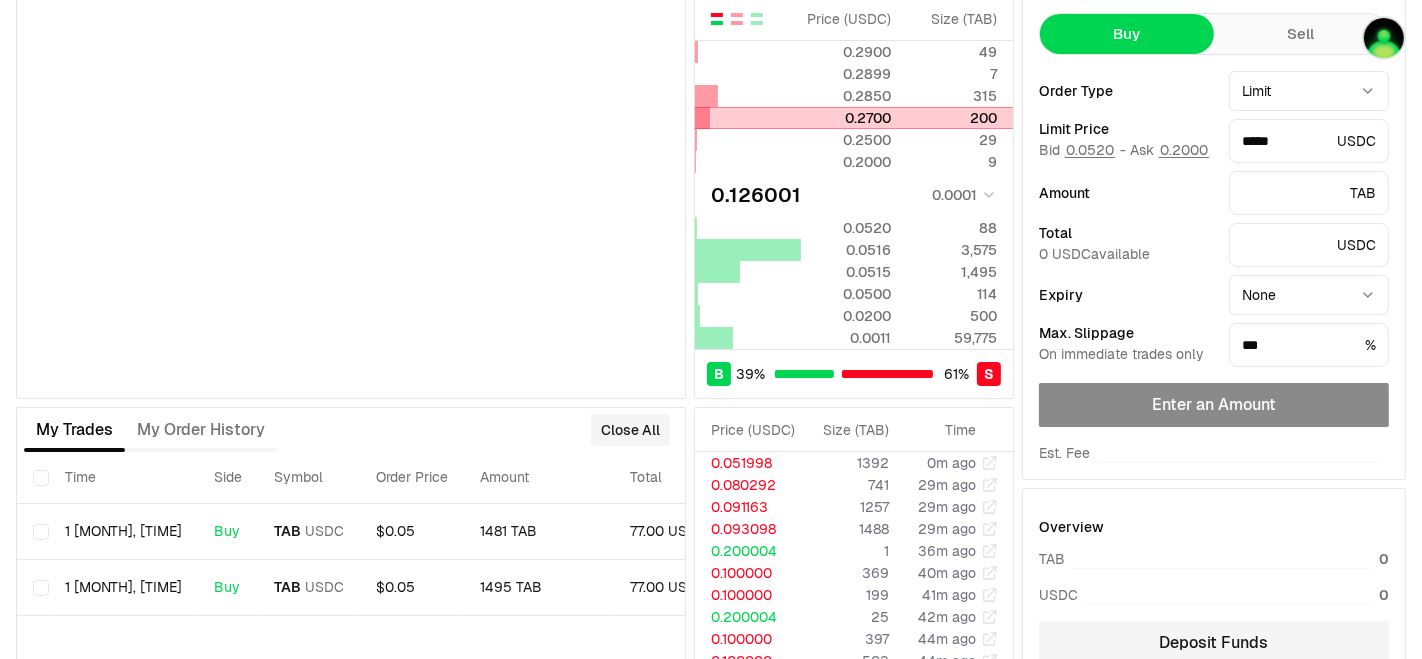 scroll, scrollTop: 111, scrollLeft: 0, axis: vertical 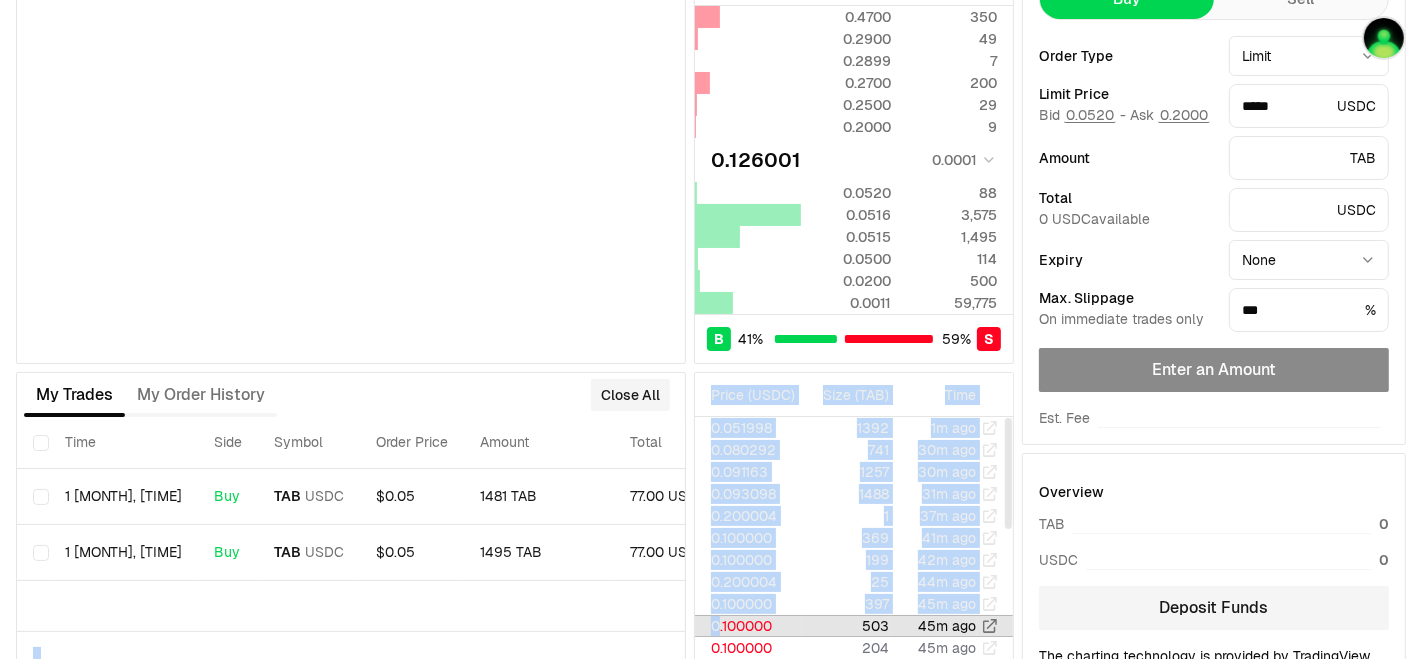 drag, startPoint x: 468, startPoint y: 591, endPoint x: 699, endPoint y: 616, distance: 232.34888 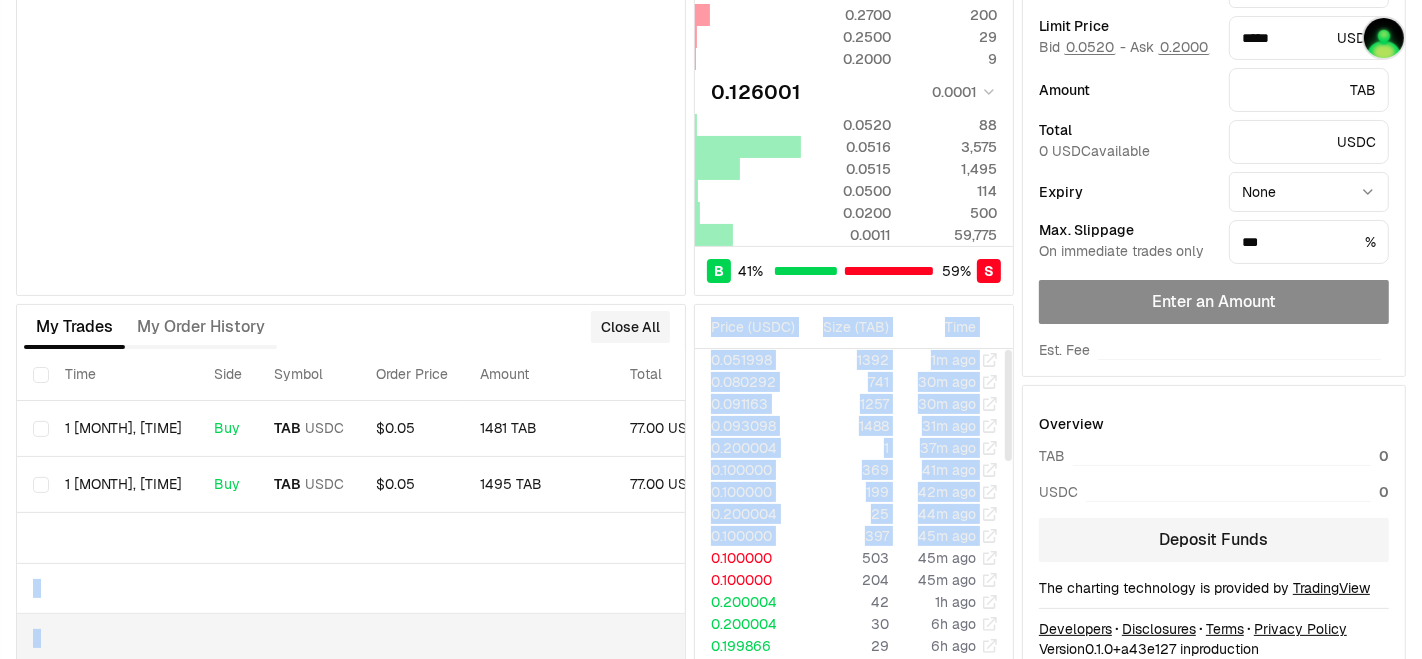 scroll, scrollTop: 209, scrollLeft: 0, axis: vertical 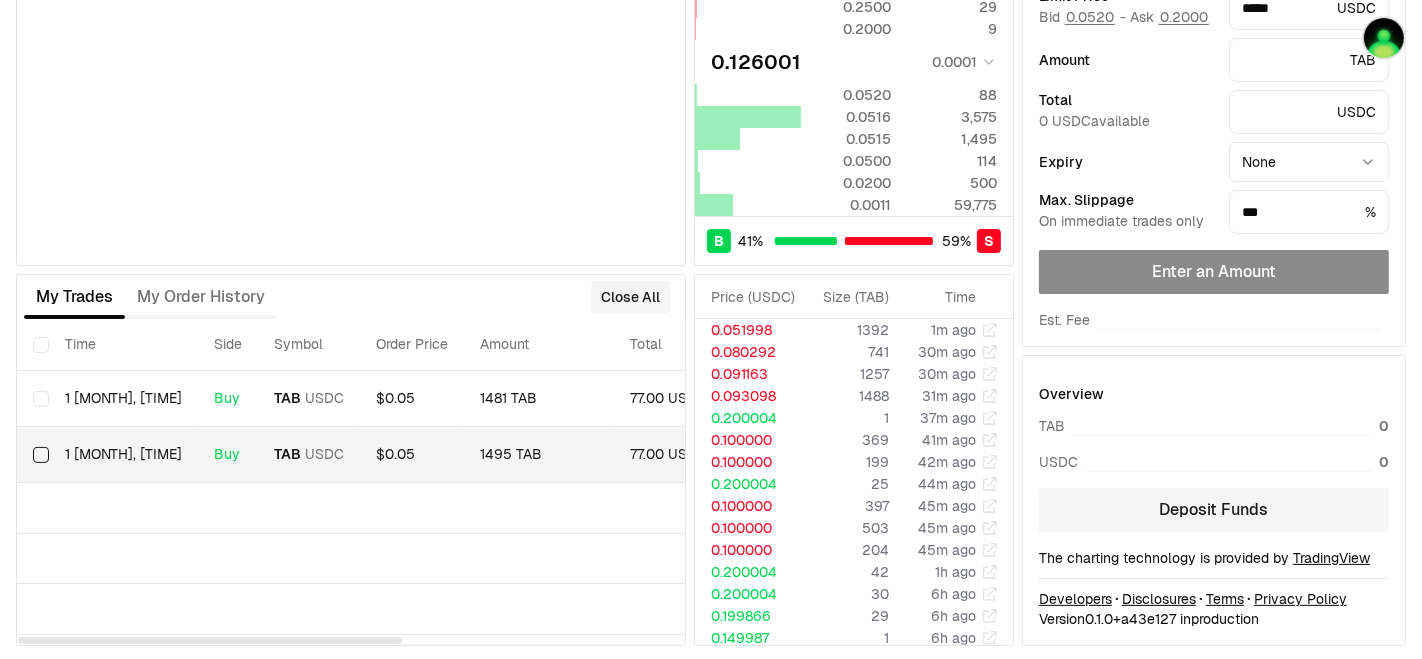 click at bounding box center (33, 455) 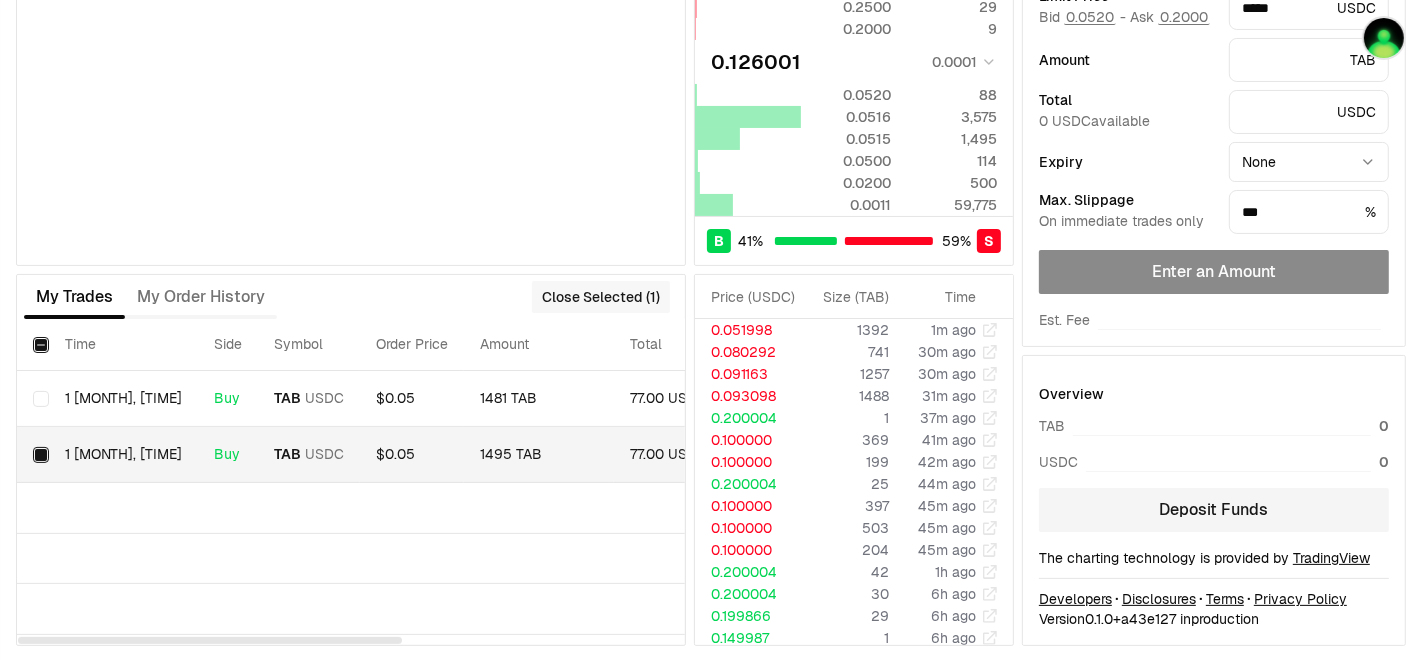 click on "Close Selected (1)" at bounding box center (601, 297) 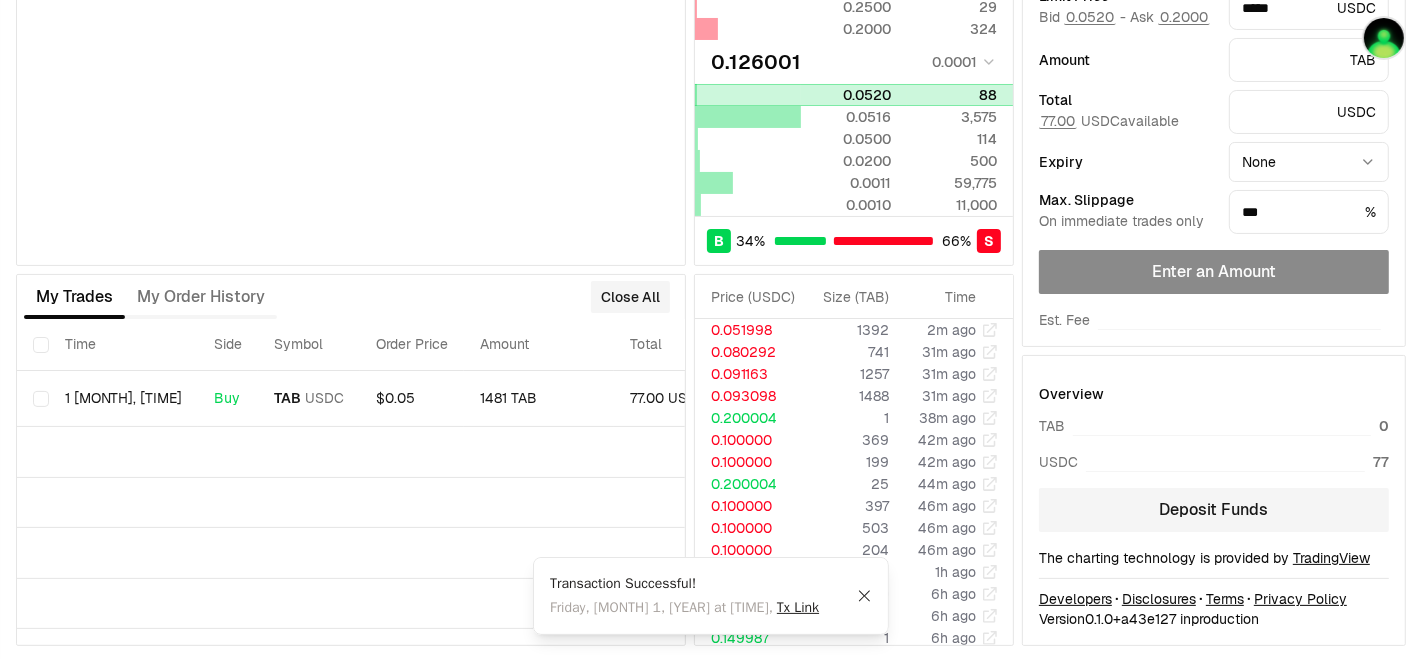 click on "0.0520" at bounding box center [846, 95] 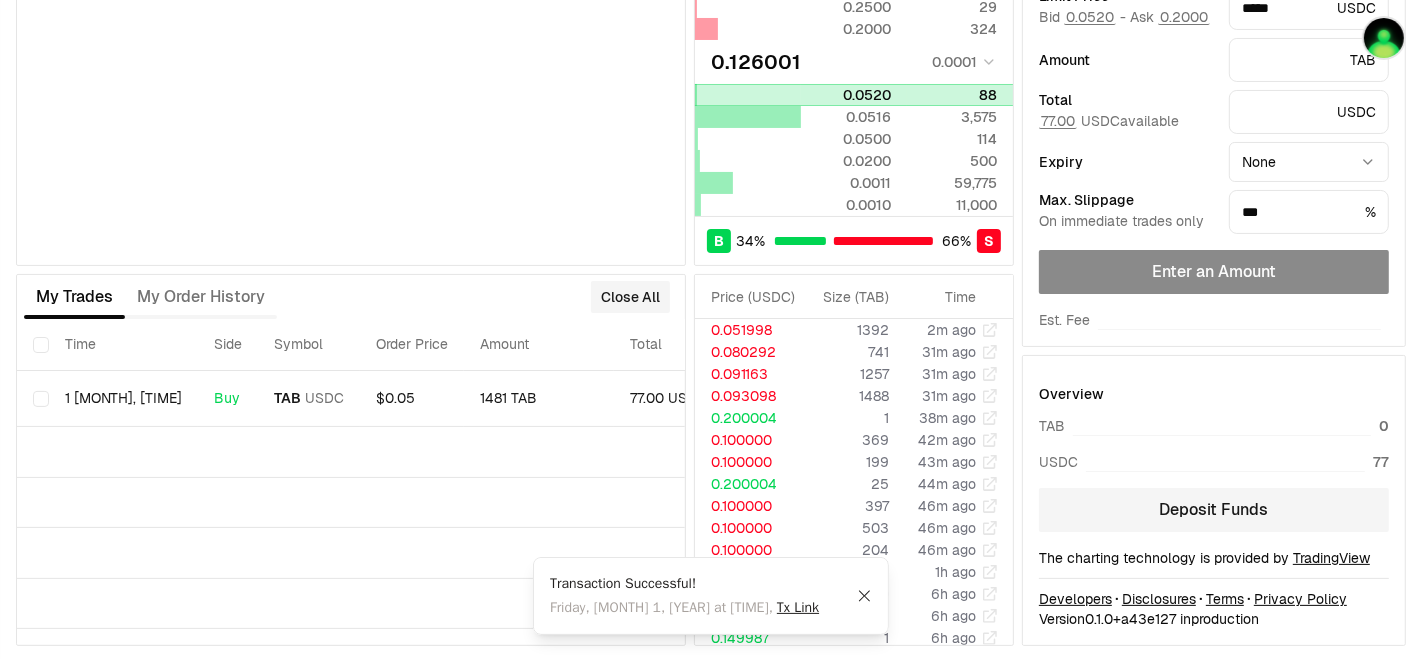 click on "0.0520" at bounding box center [846, 95] 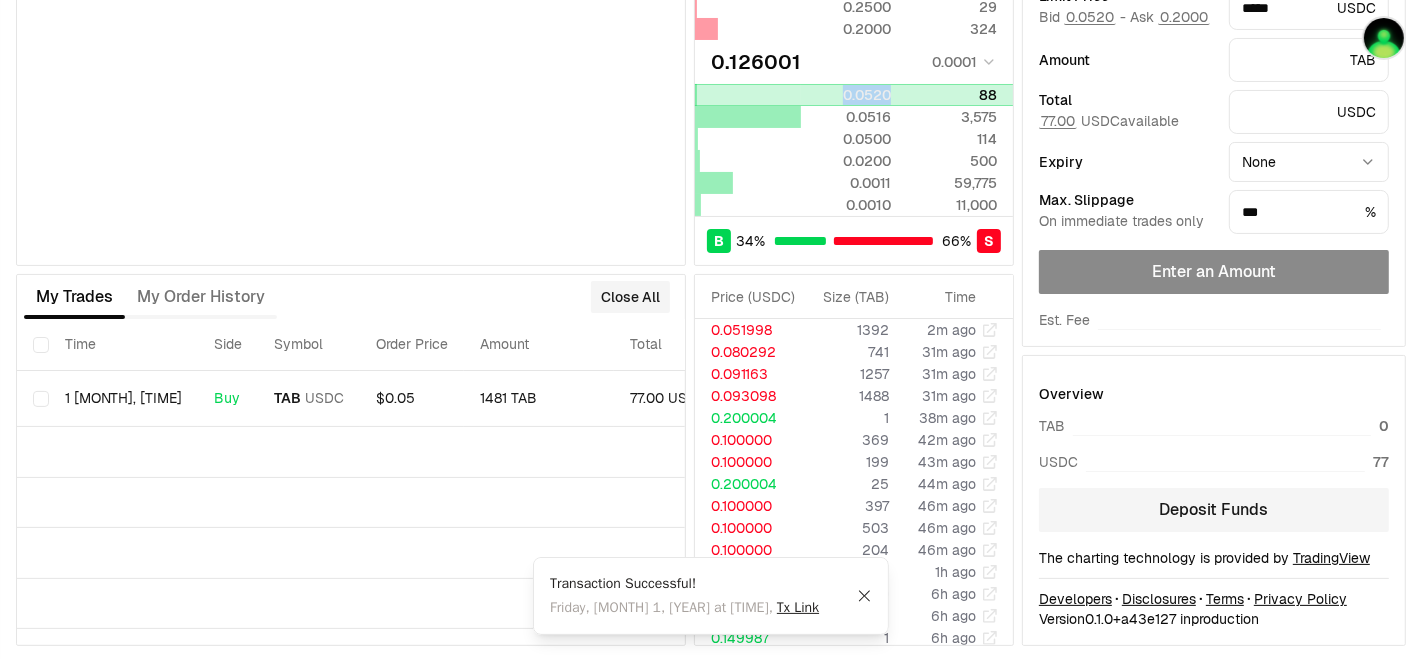 click on "0.0520" at bounding box center [846, 95] 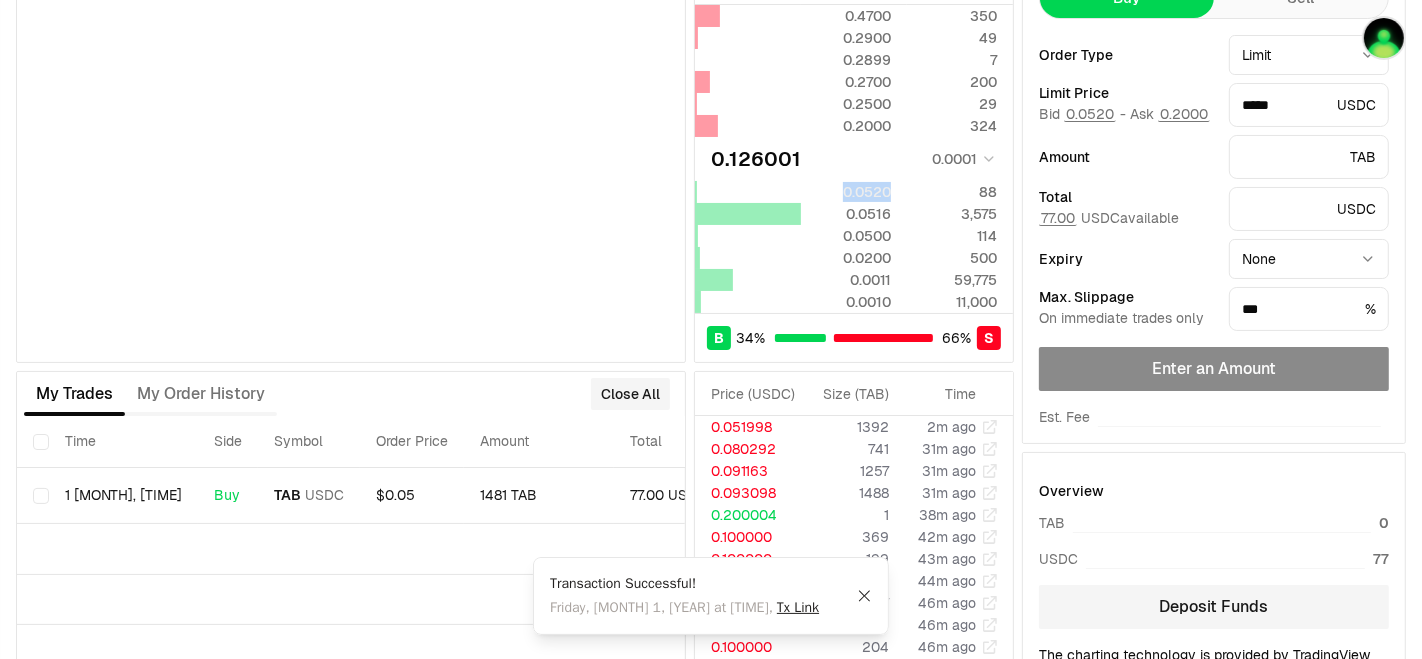 scroll, scrollTop: 0, scrollLeft: 0, axis: both 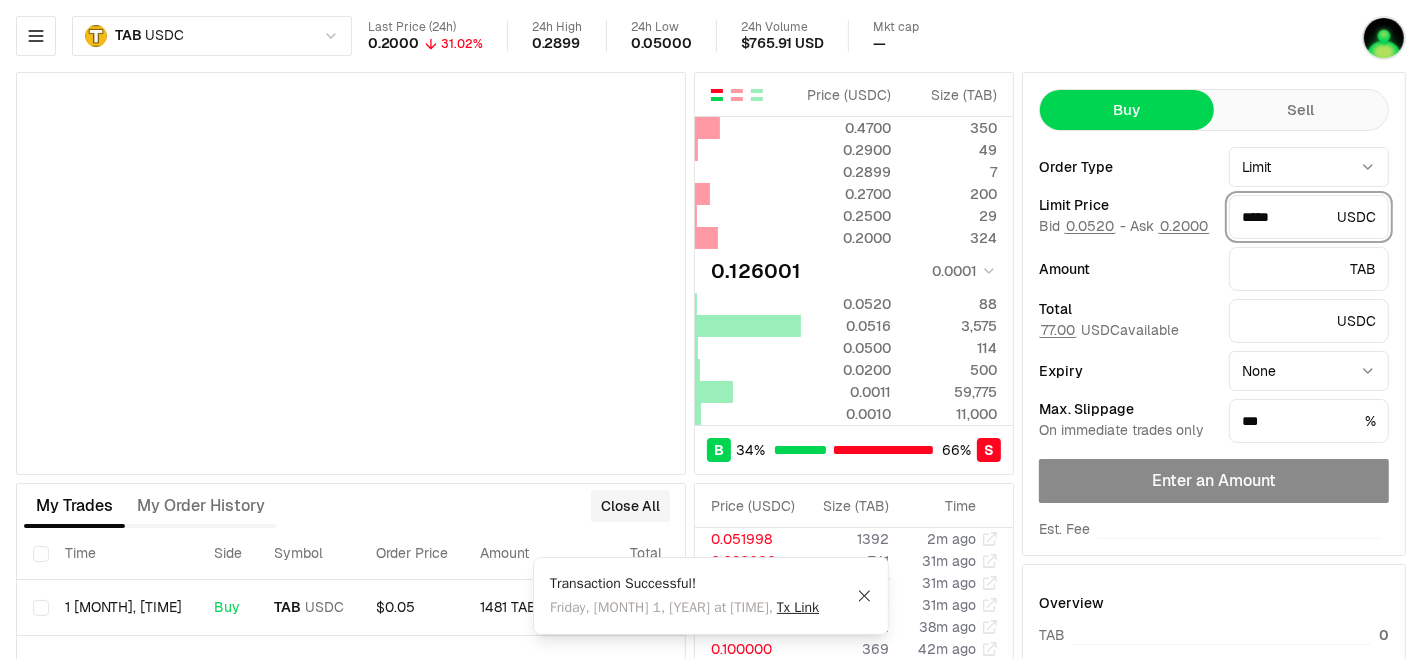 click on "*****" at bounding box center [1285, 217] 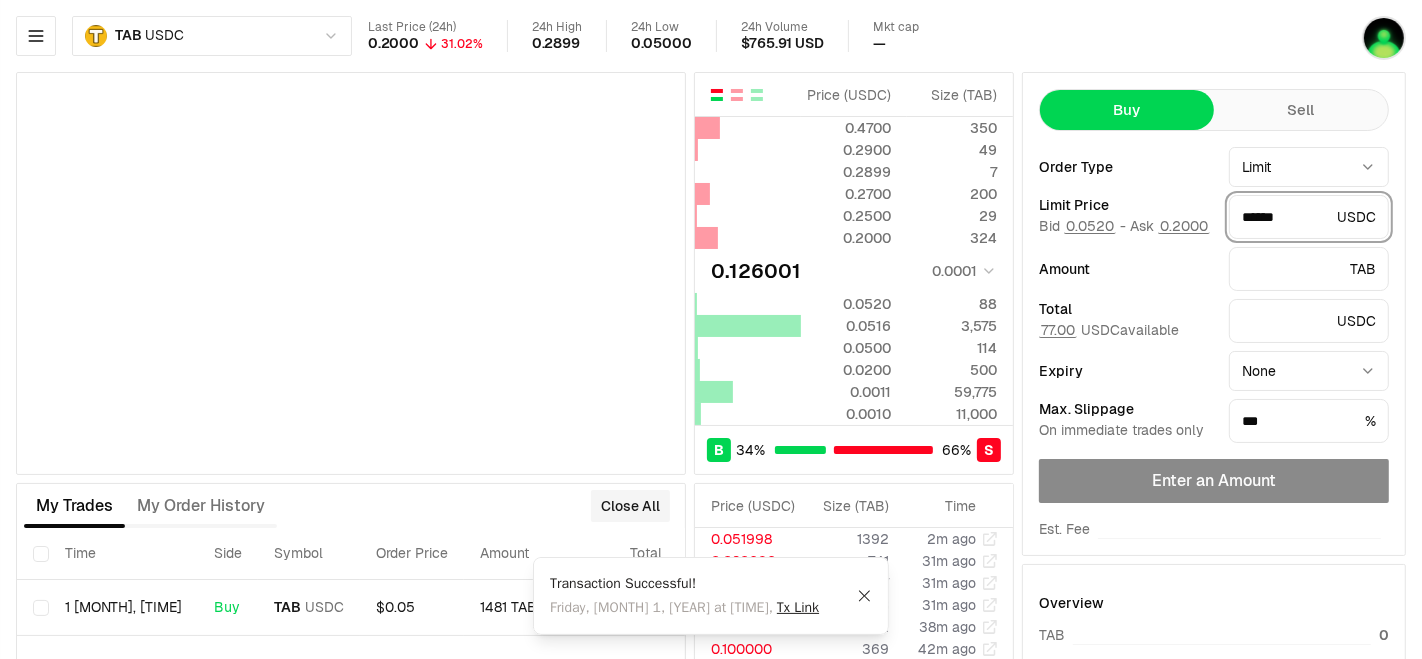 drag, startPoint x: 1273, startPoint y: 217, endPoint x: 1303, endPoint y: 219, distance: 30.066593 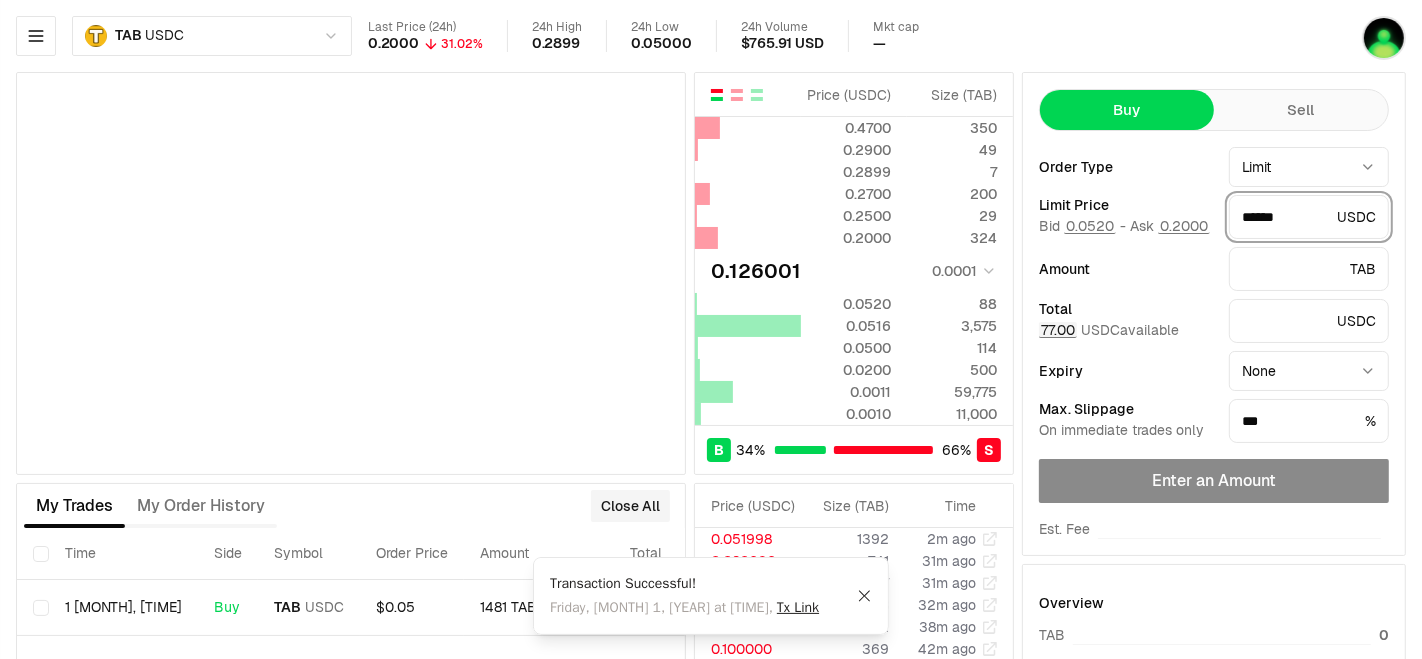 type on "******" 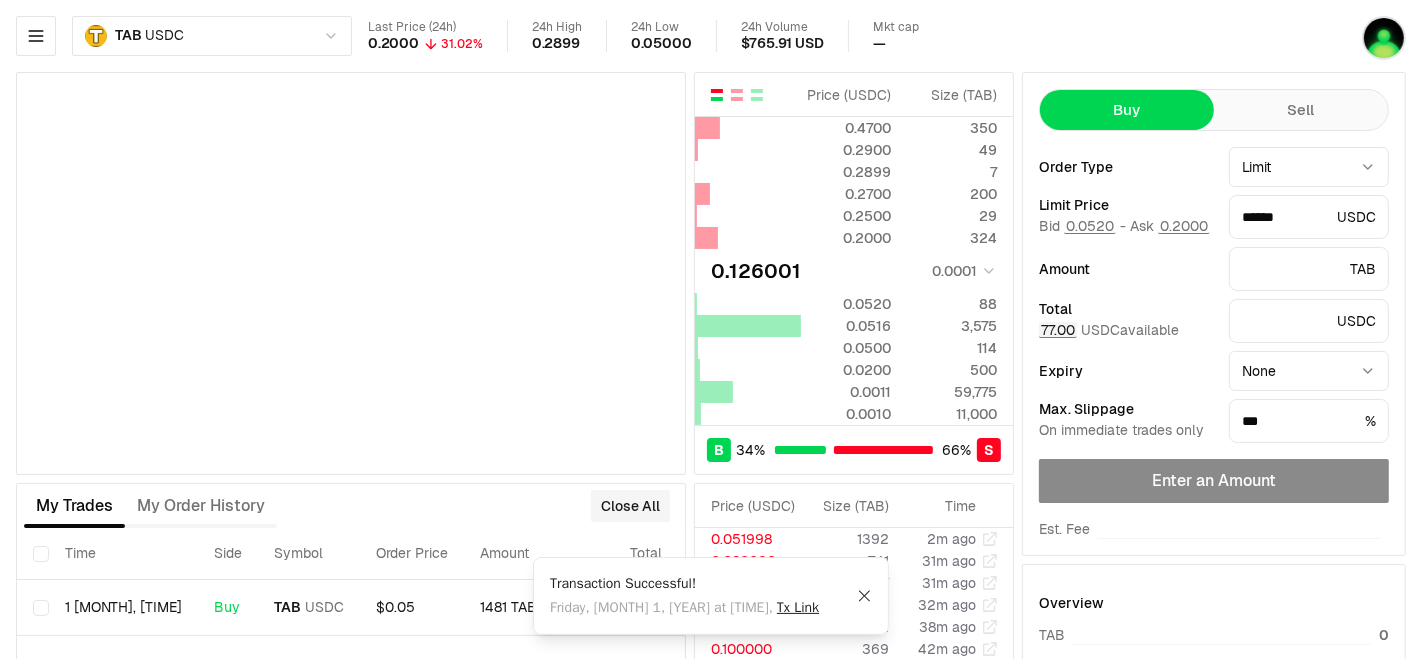 click on "77.00" at bounding box center (1058, 330) 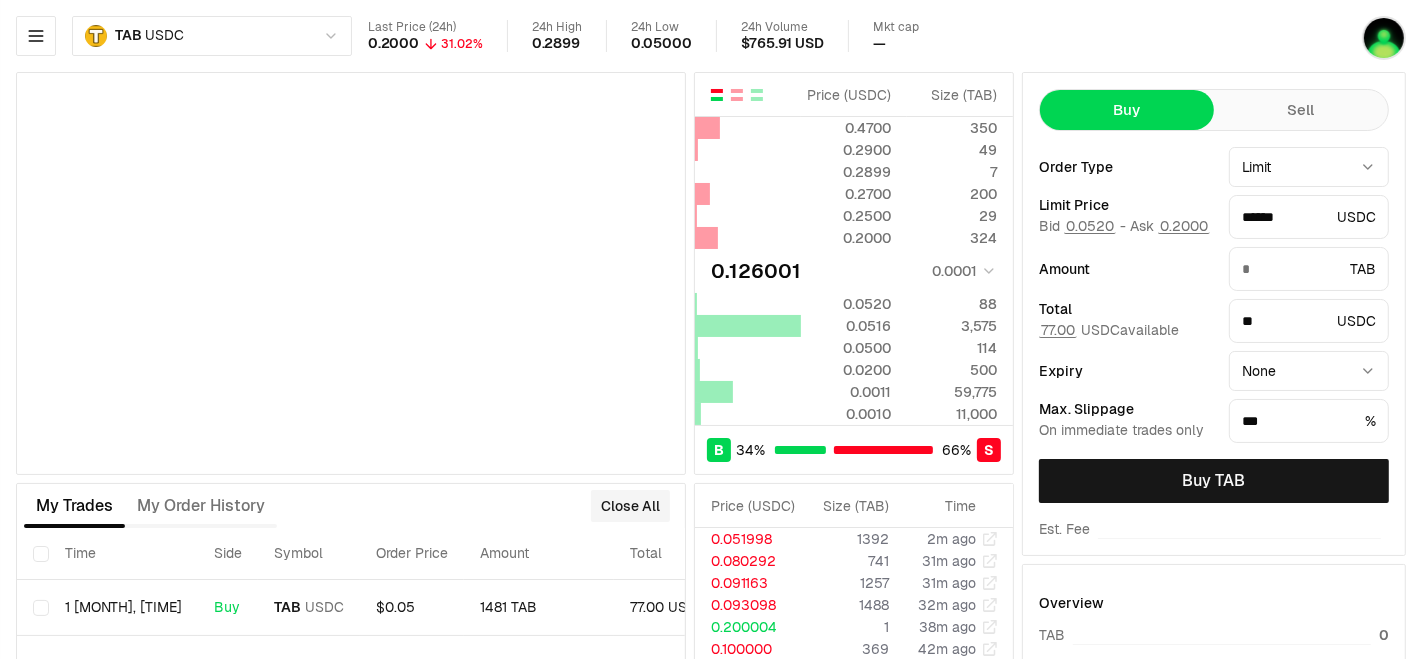 type on "*******" 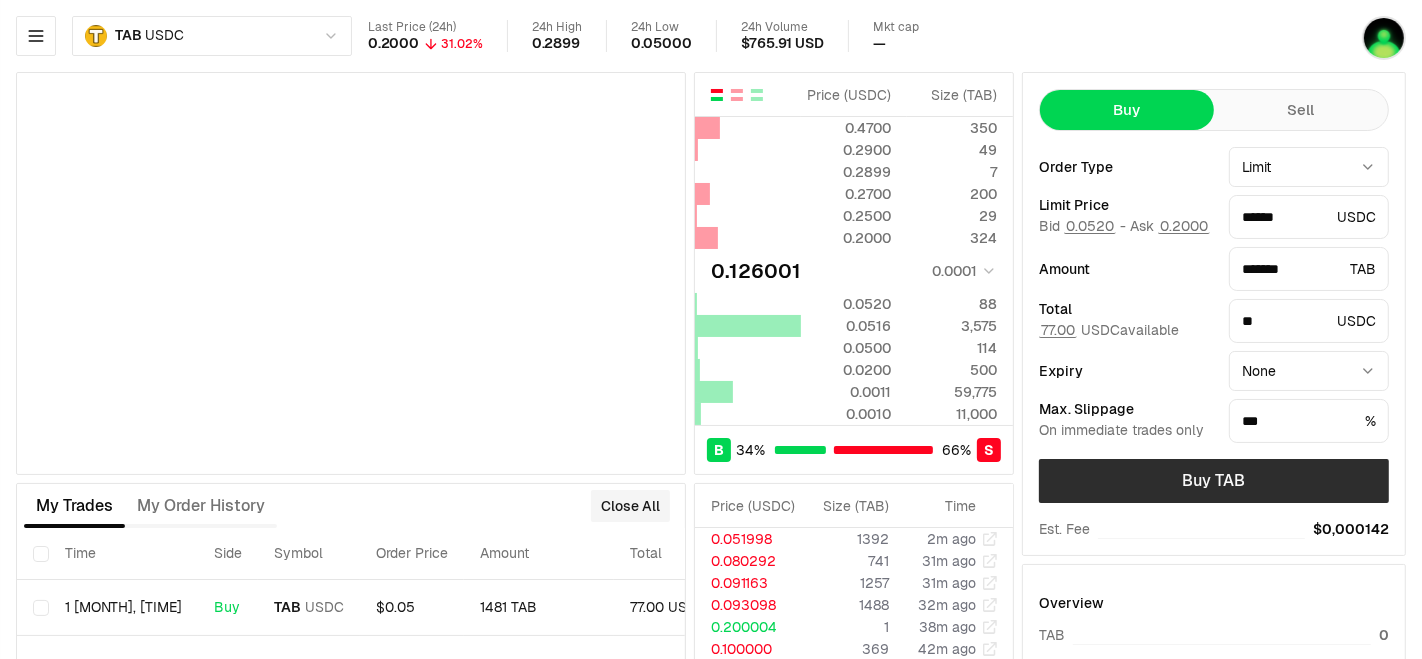 click on "Buy TAB" at bounding box center (1214, 481) 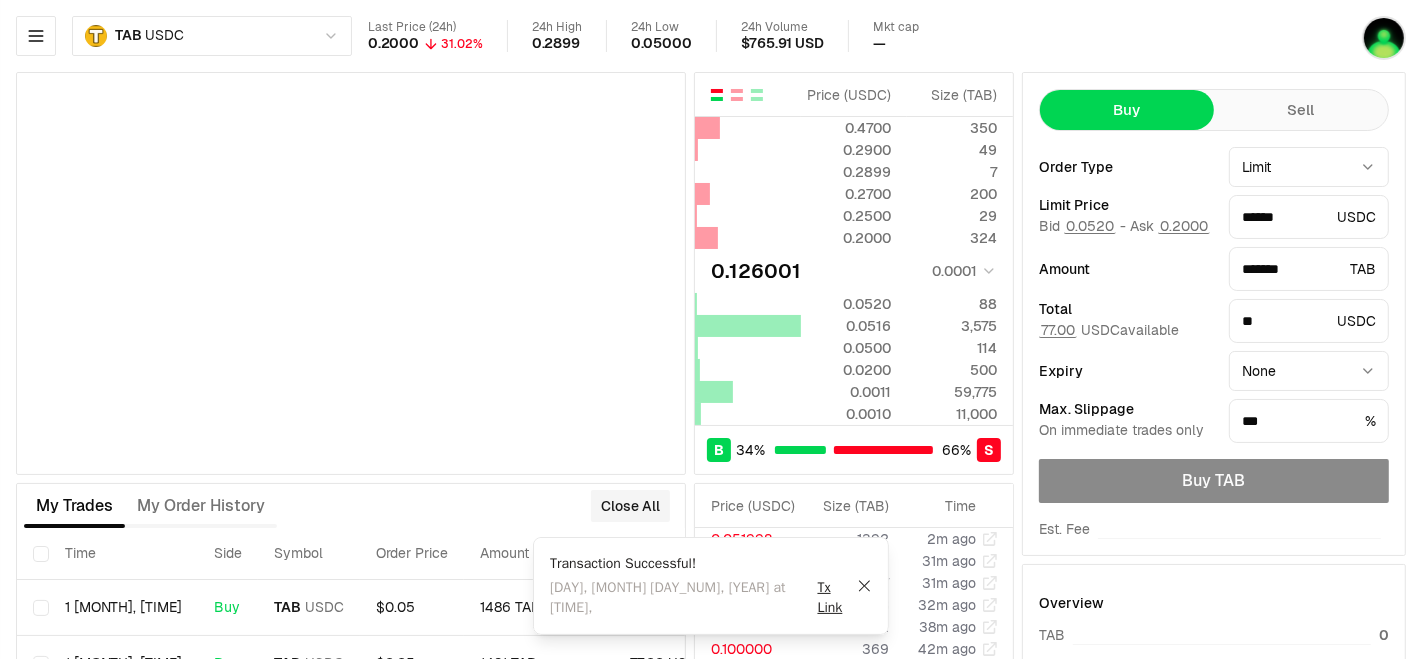 type on "********" 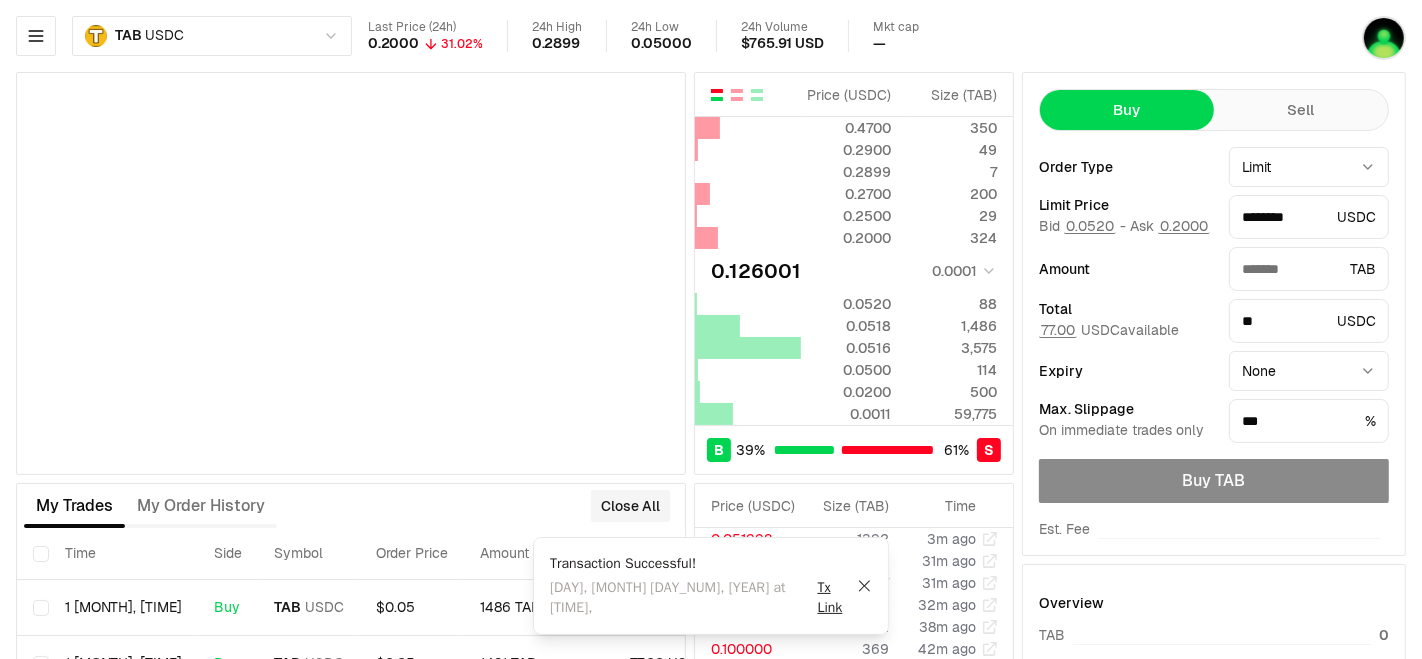type on "*******" 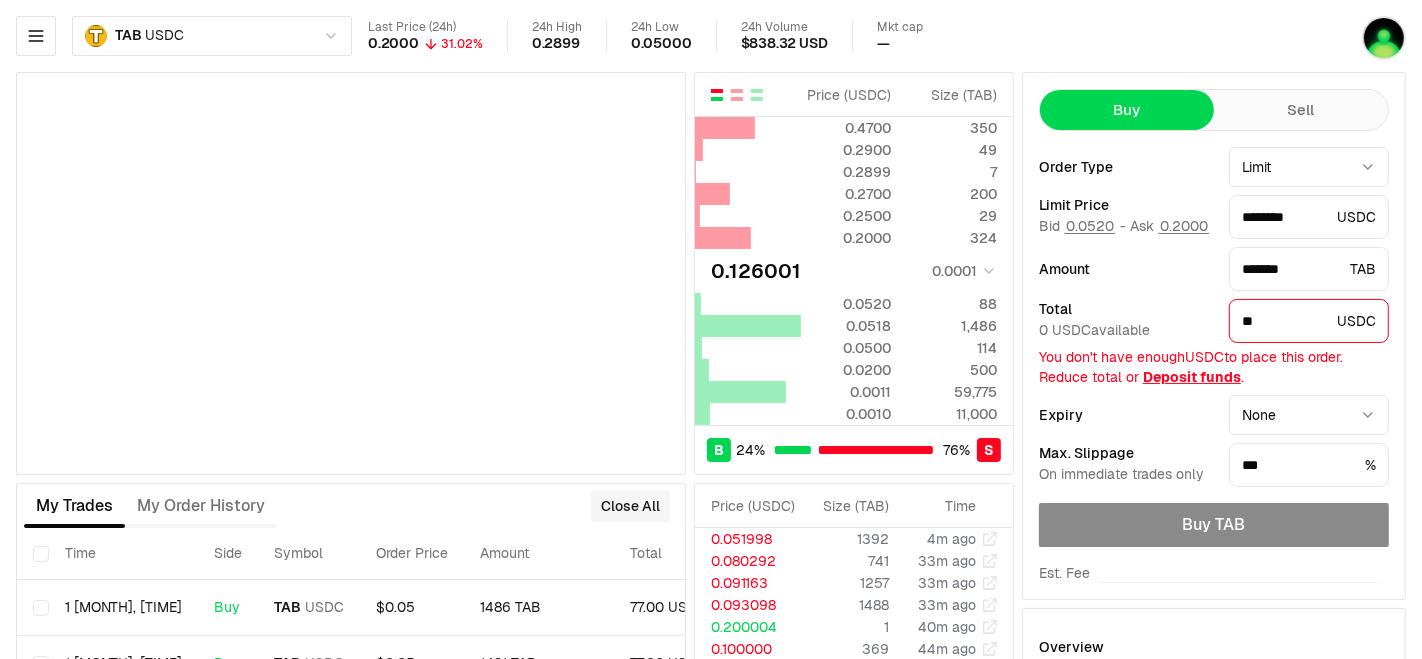type on "********" 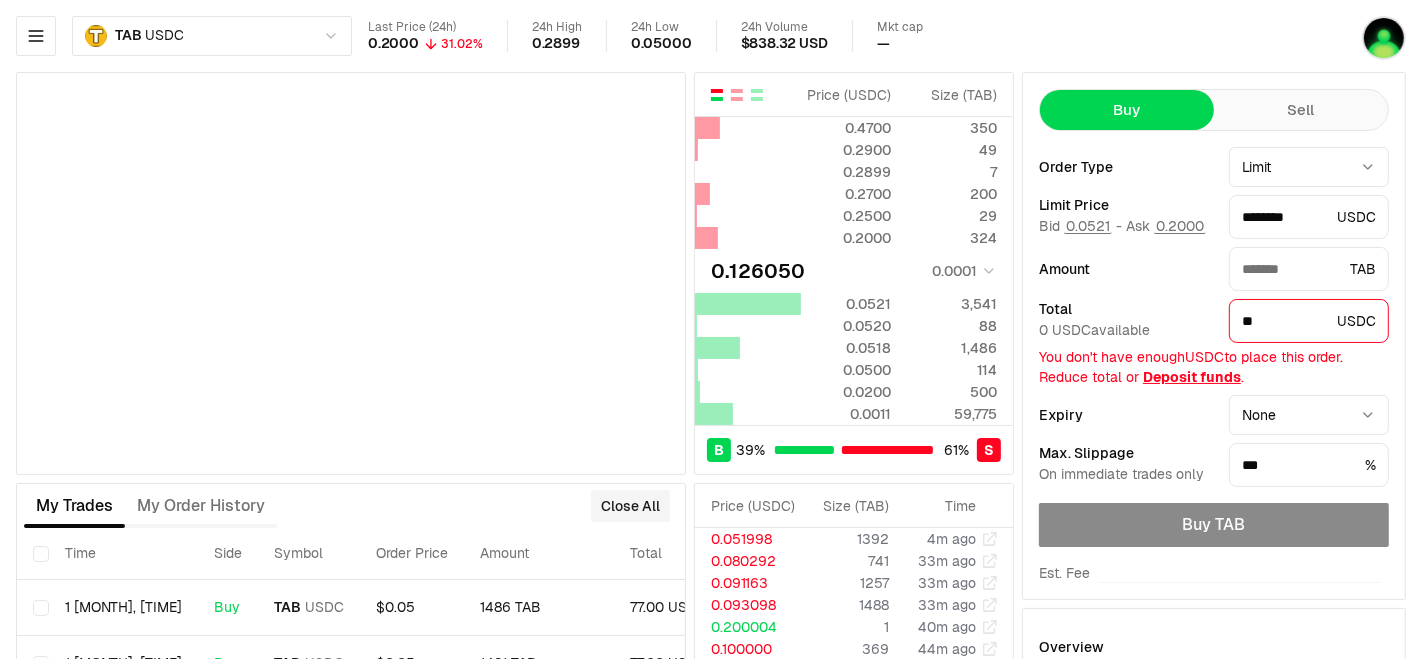 type on "*******" 